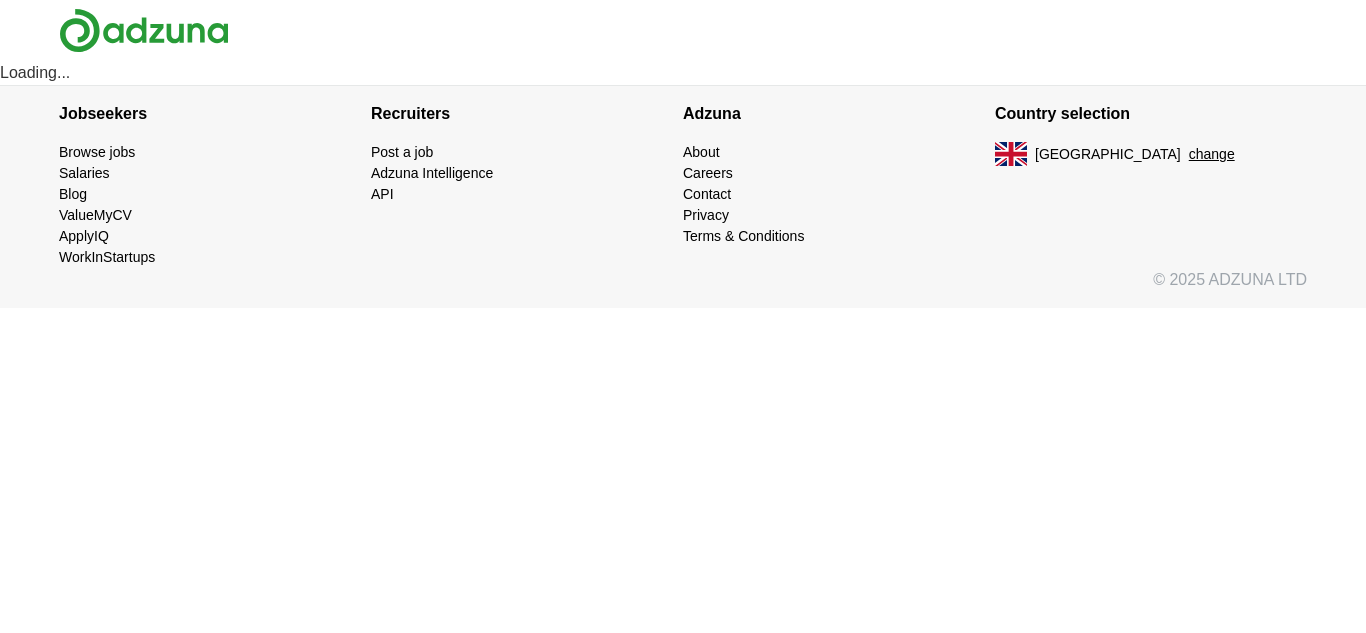 scroll, scrollTop: 0, scrollLeft: 0, axis: both 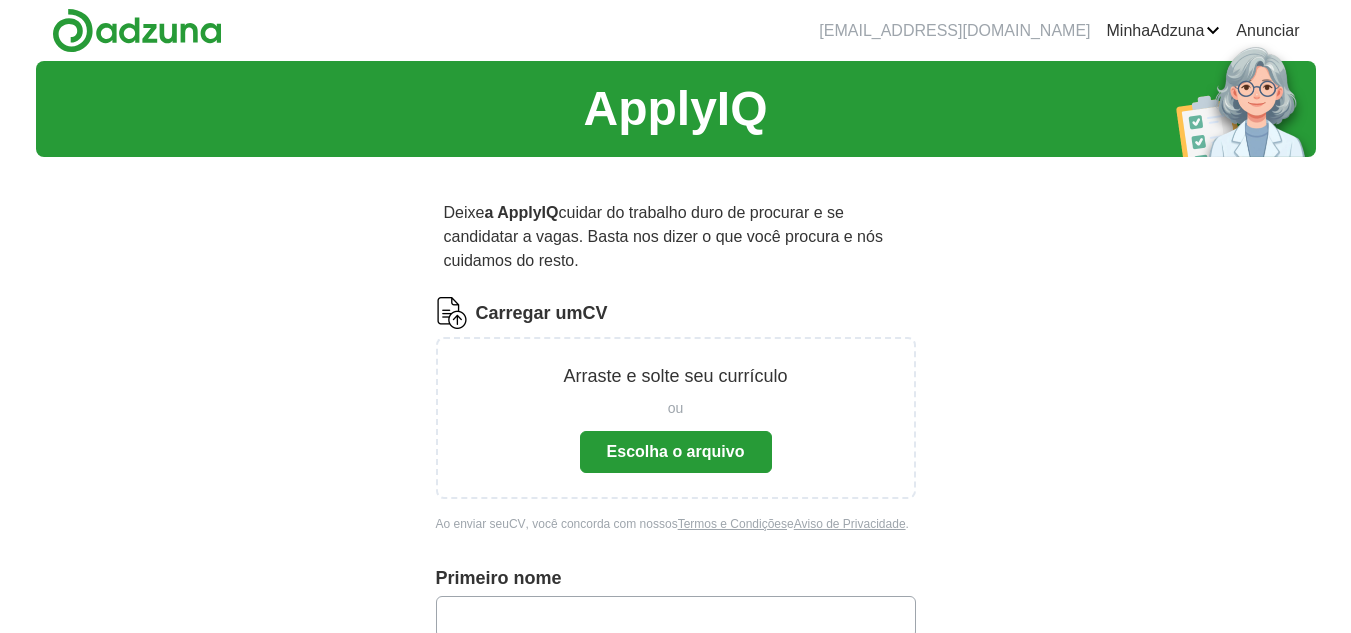 click on "Escolha o arquivo" at bounding box center (676, 451) 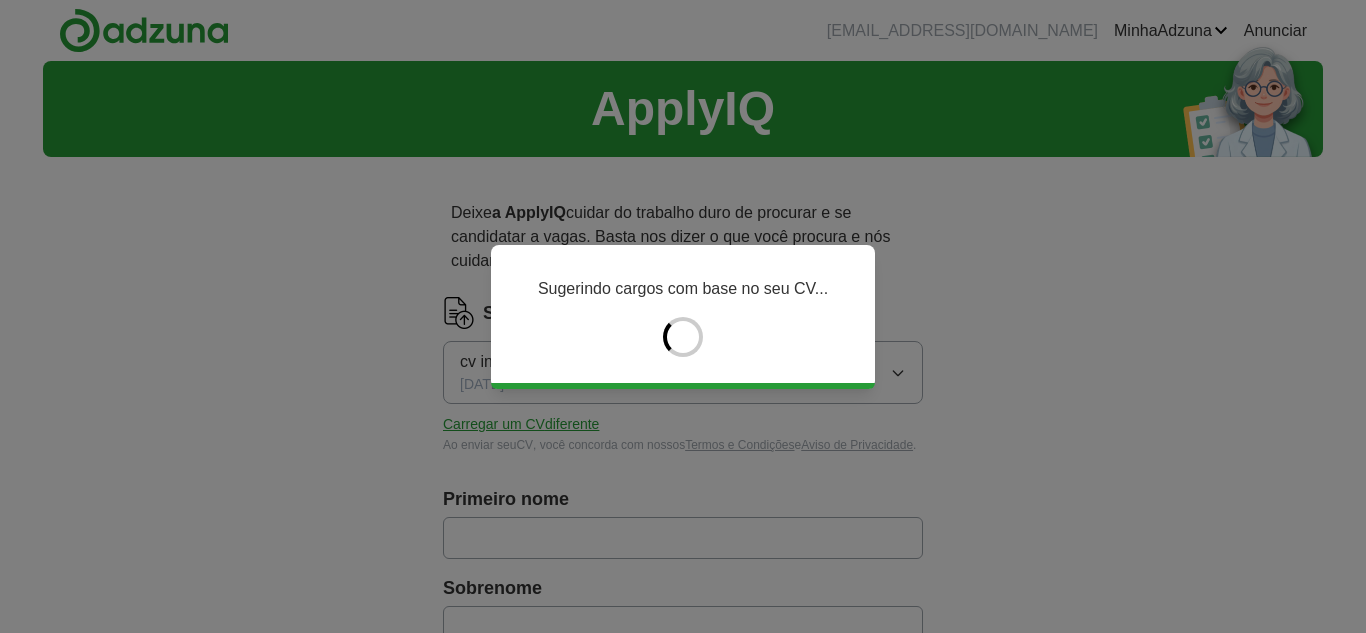 type on "**********" 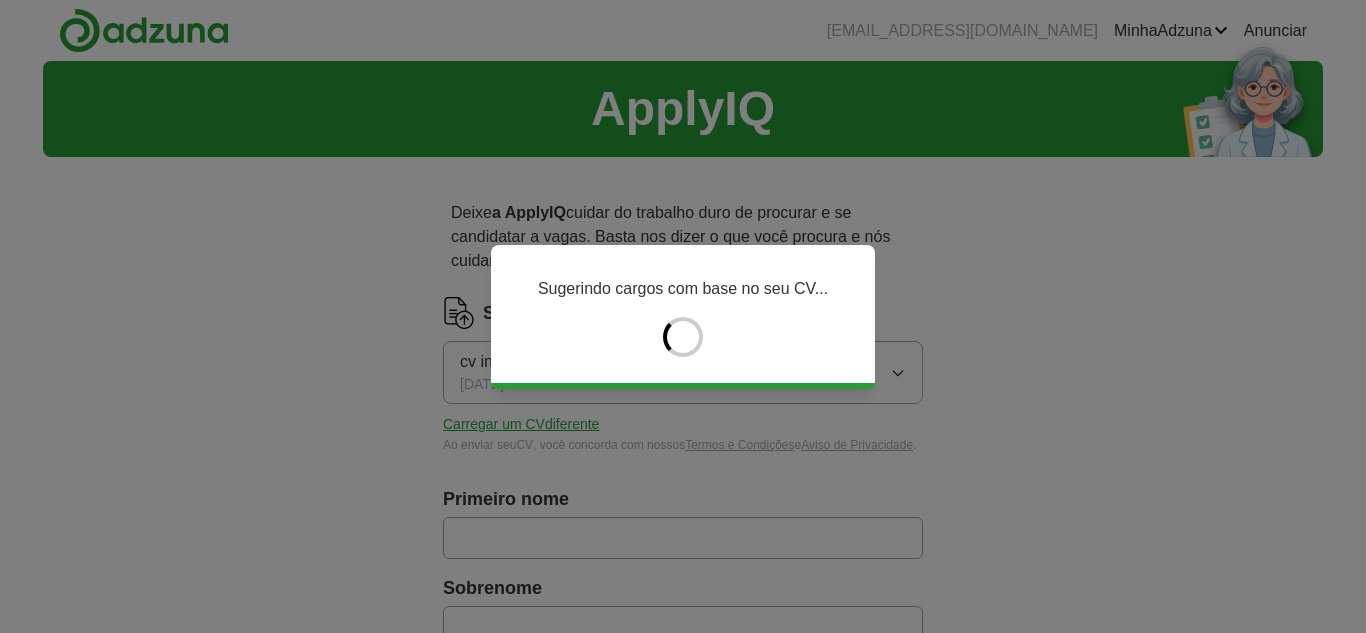 type on "**********" 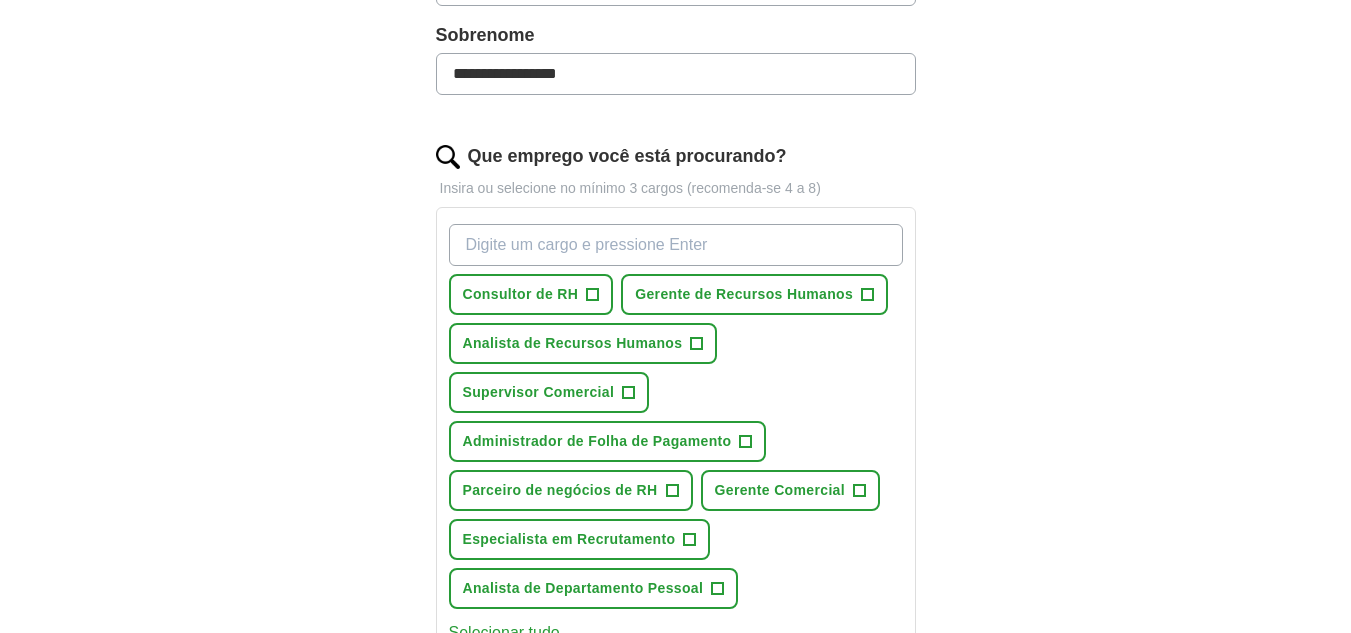 scroll, scrollTop: 600, scrollLeft: 0, axis: vertical 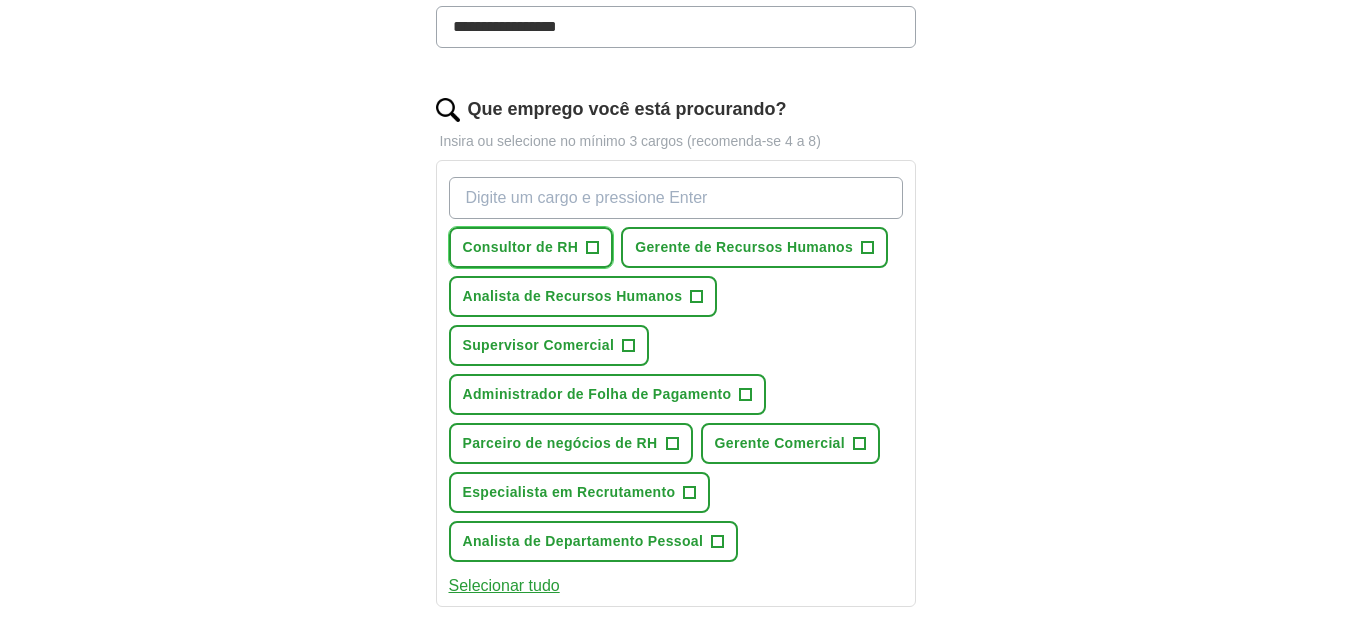 click on "+" at bounding box center [593, 246] 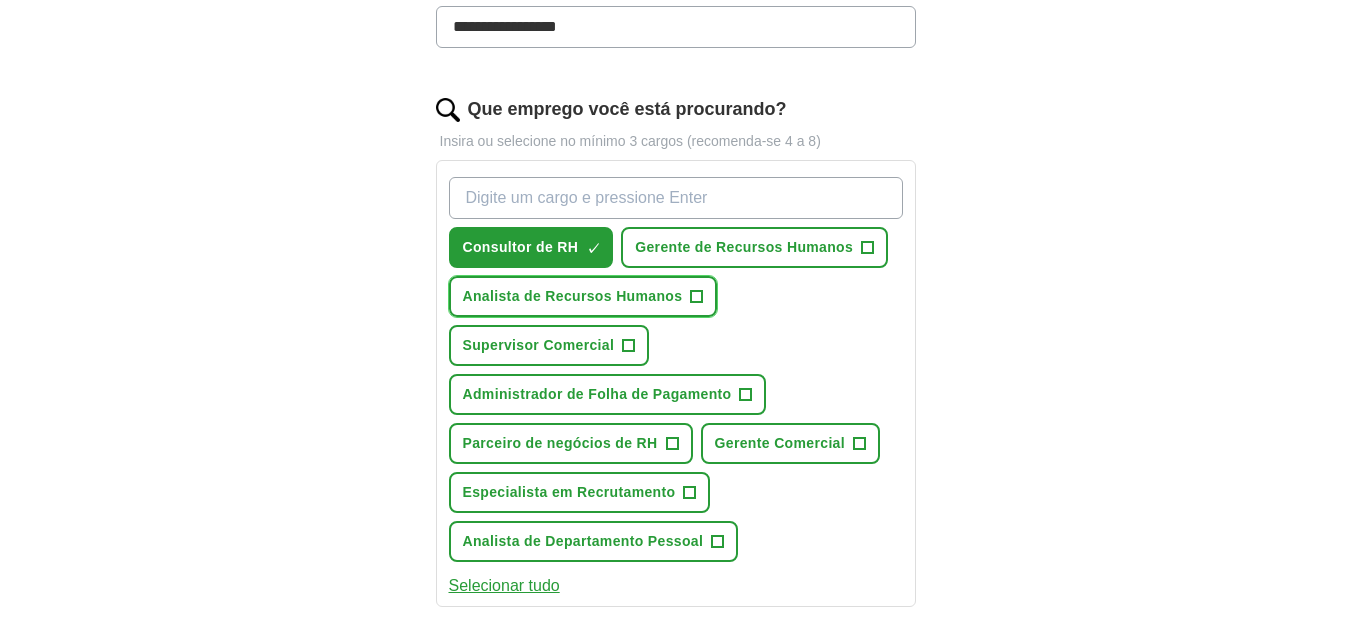 click on "Analista de Recursos Humanos +" at bounding box center [583, 296] 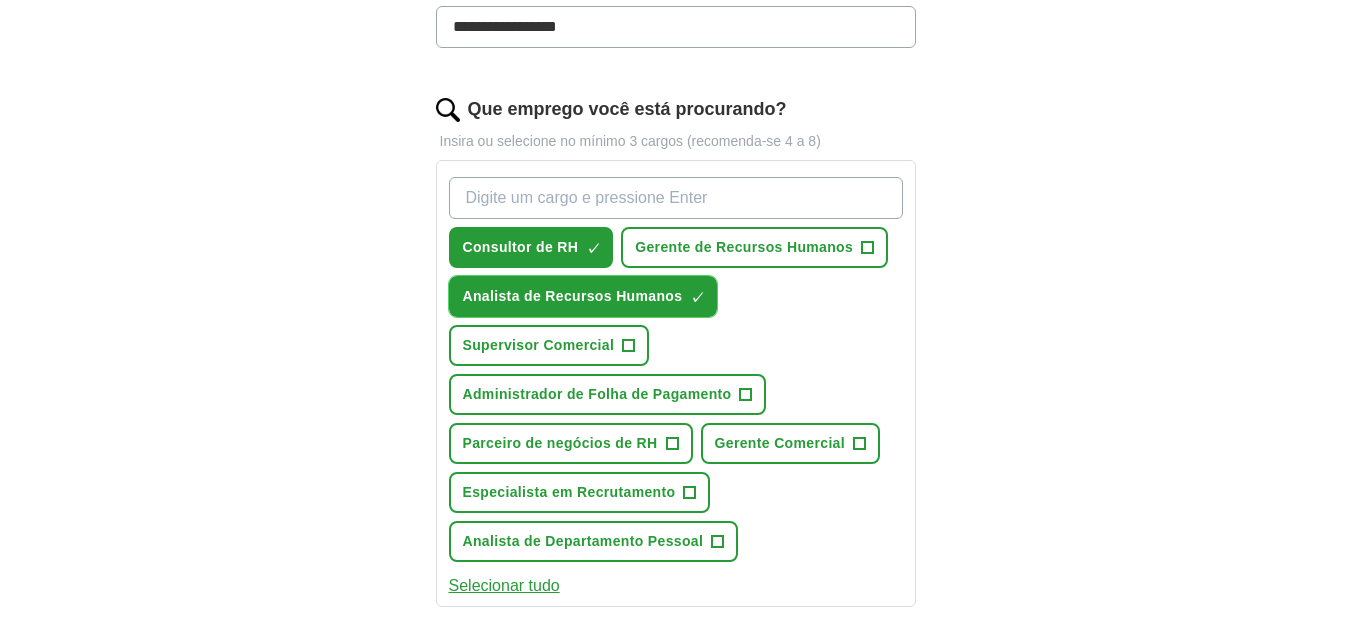 scroll, scrollTop: 700, scrollLeft: 0, axis: vertical 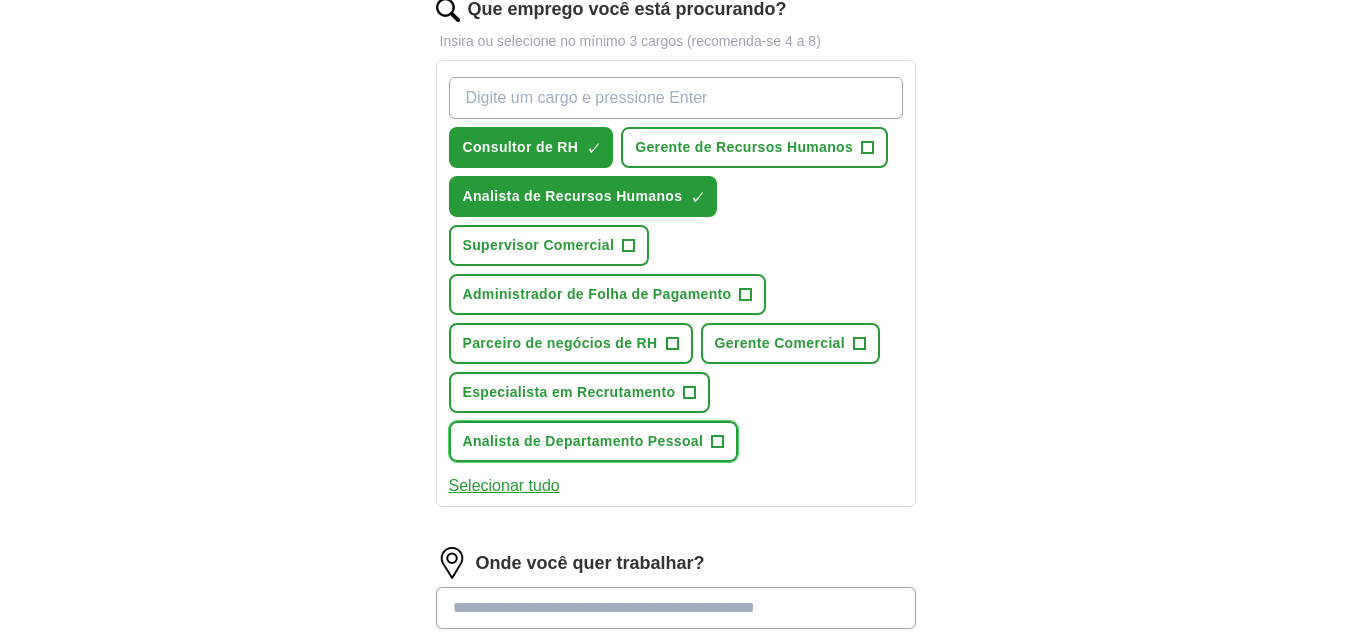 click on "+" at bounding box center [718, 440] 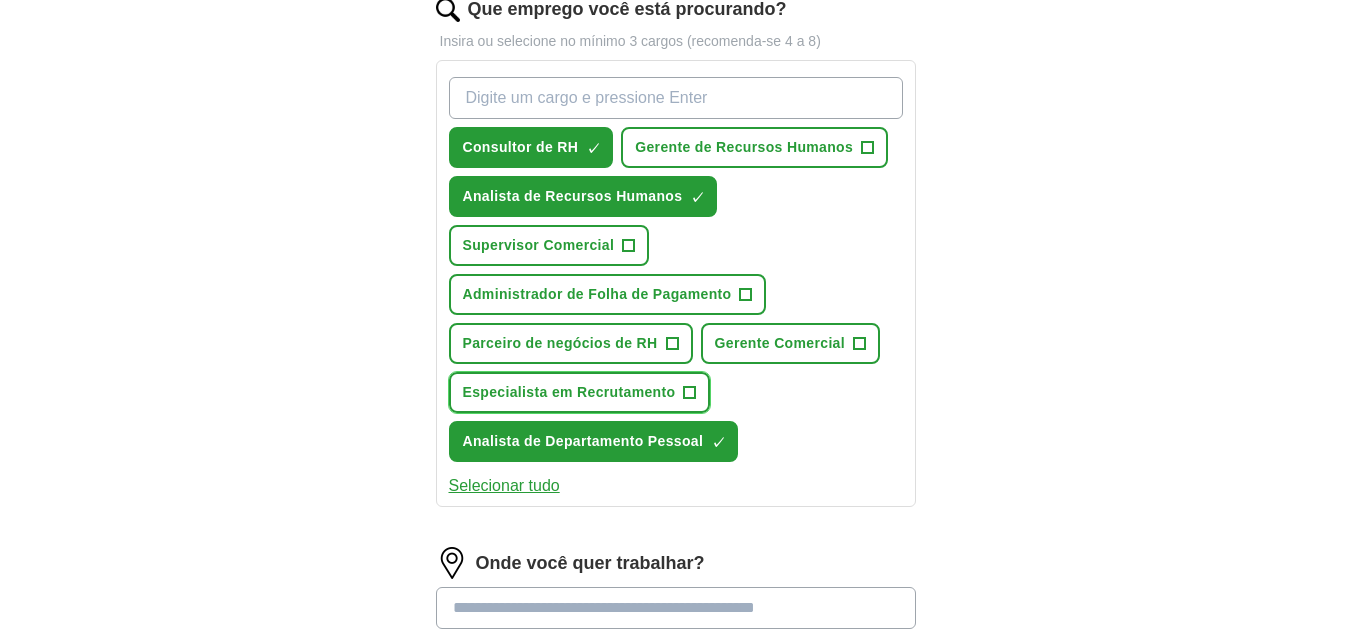 click on "+" at bounding box center [690, 391] 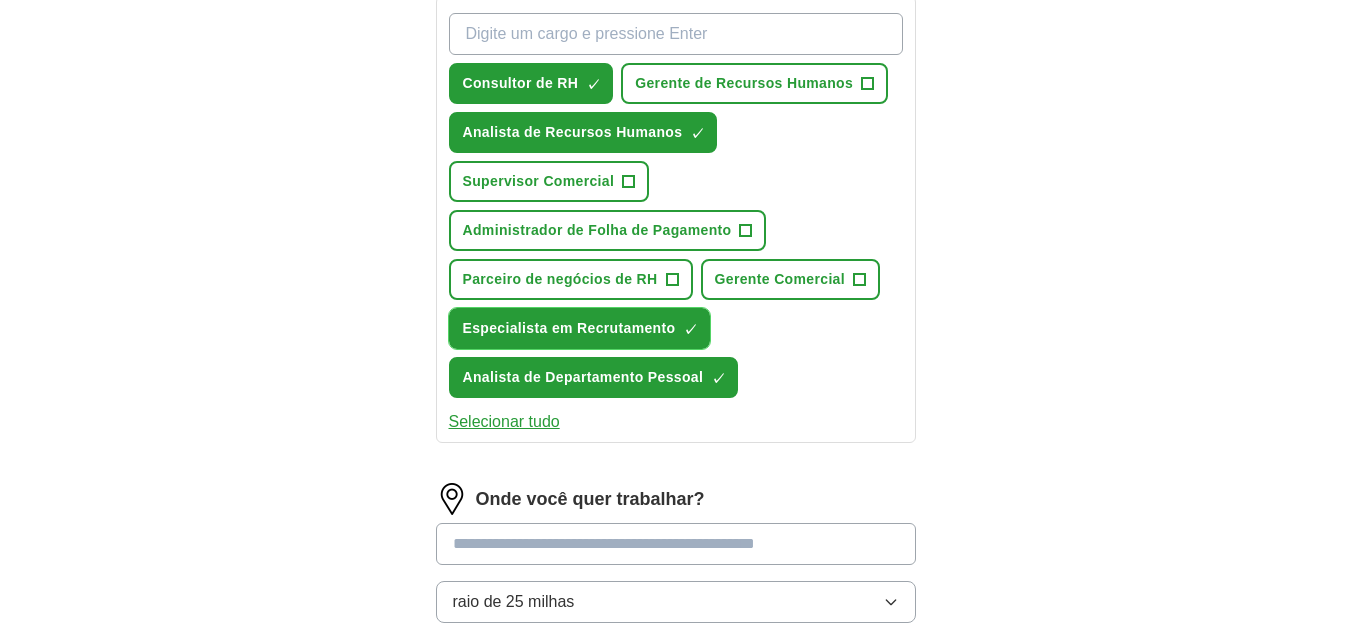 scroll, scrollTop: 800, scrollLeft: 0, axis: vertical 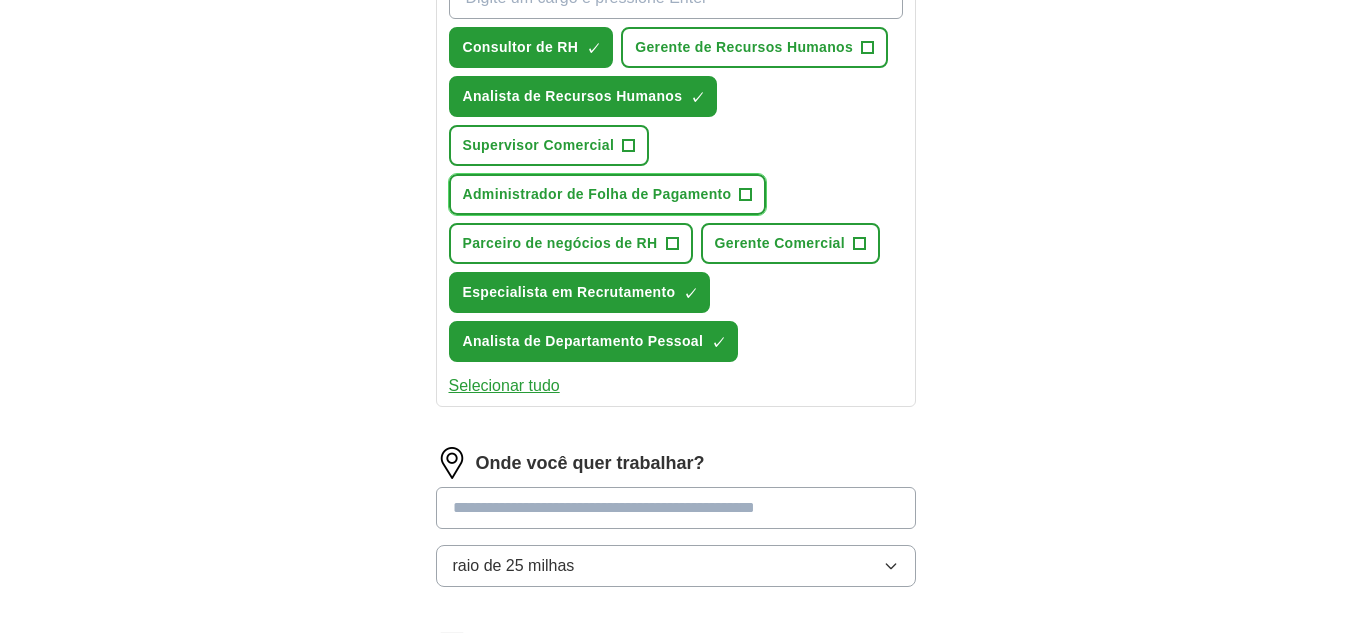 click on "Administrador de Folha de Pagamento" at bounding box center [597, 194] 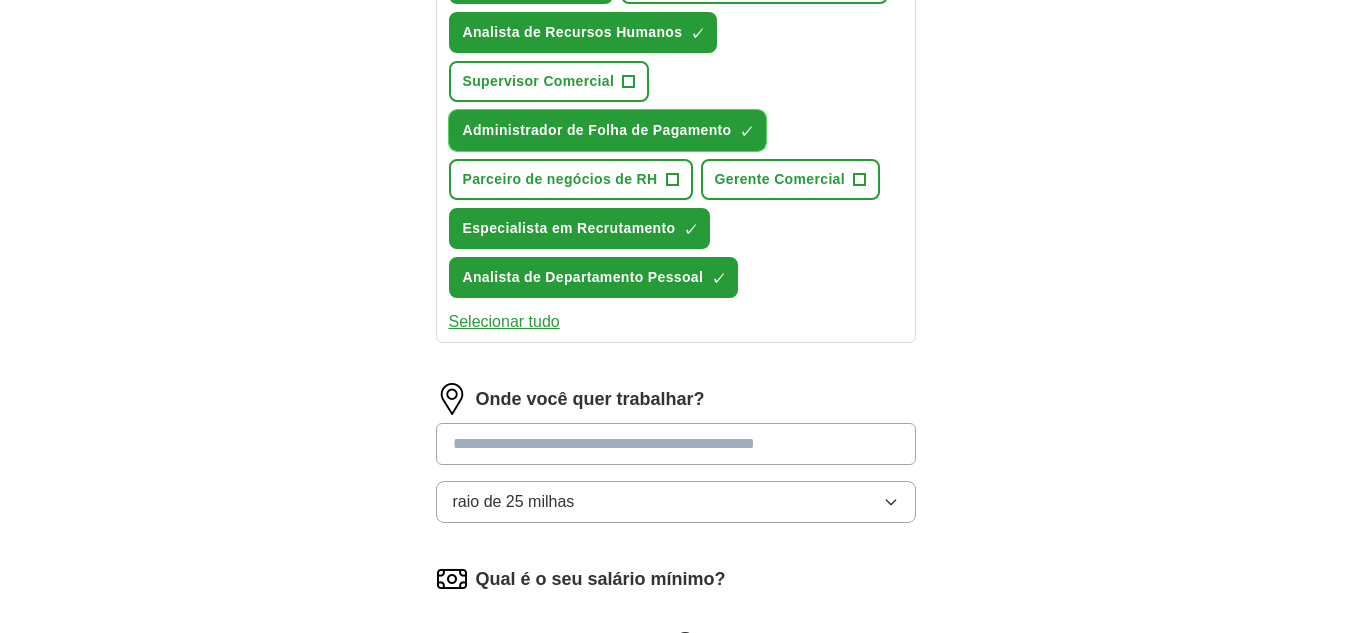 scroll, scrollTop: 900, scrollLeft: 0, axis: vertical 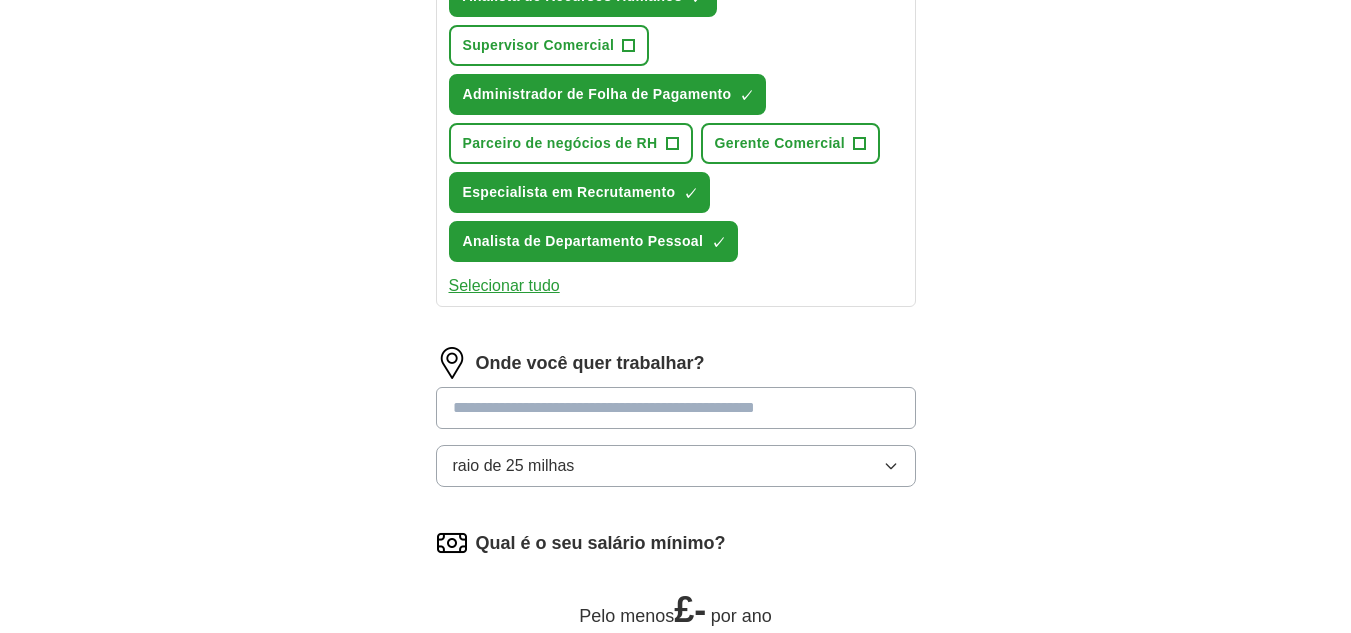 click at bounding box center [676, 408] 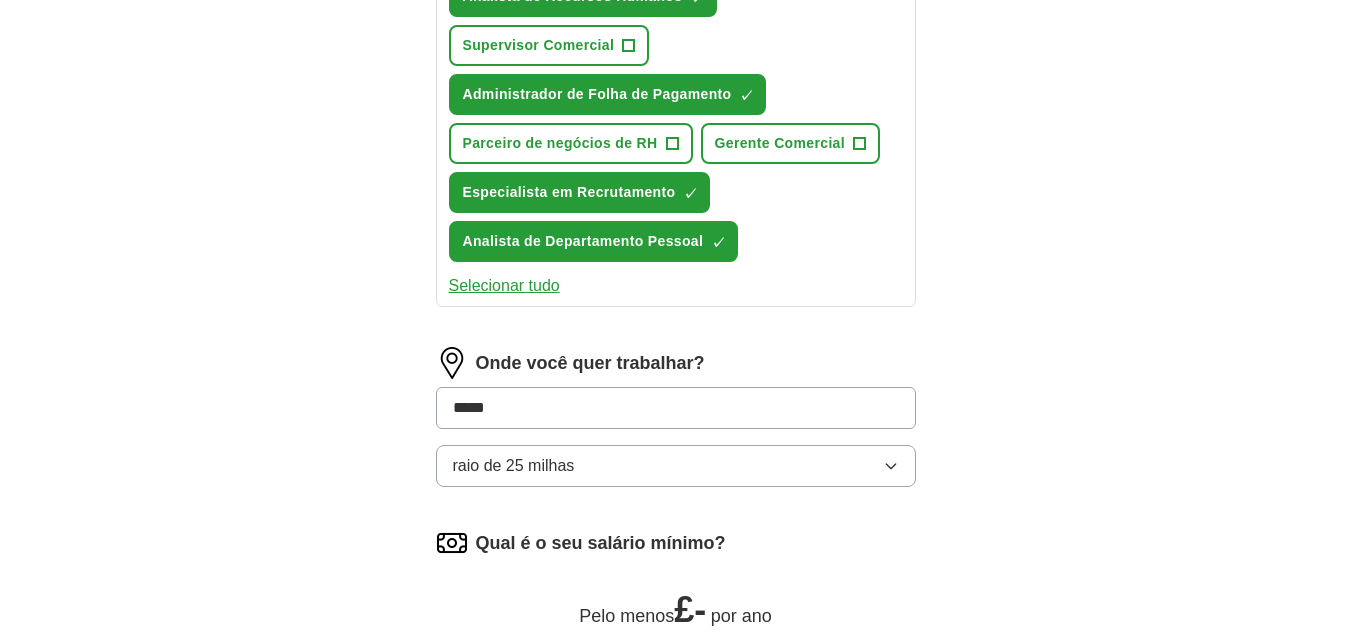 type on "****" 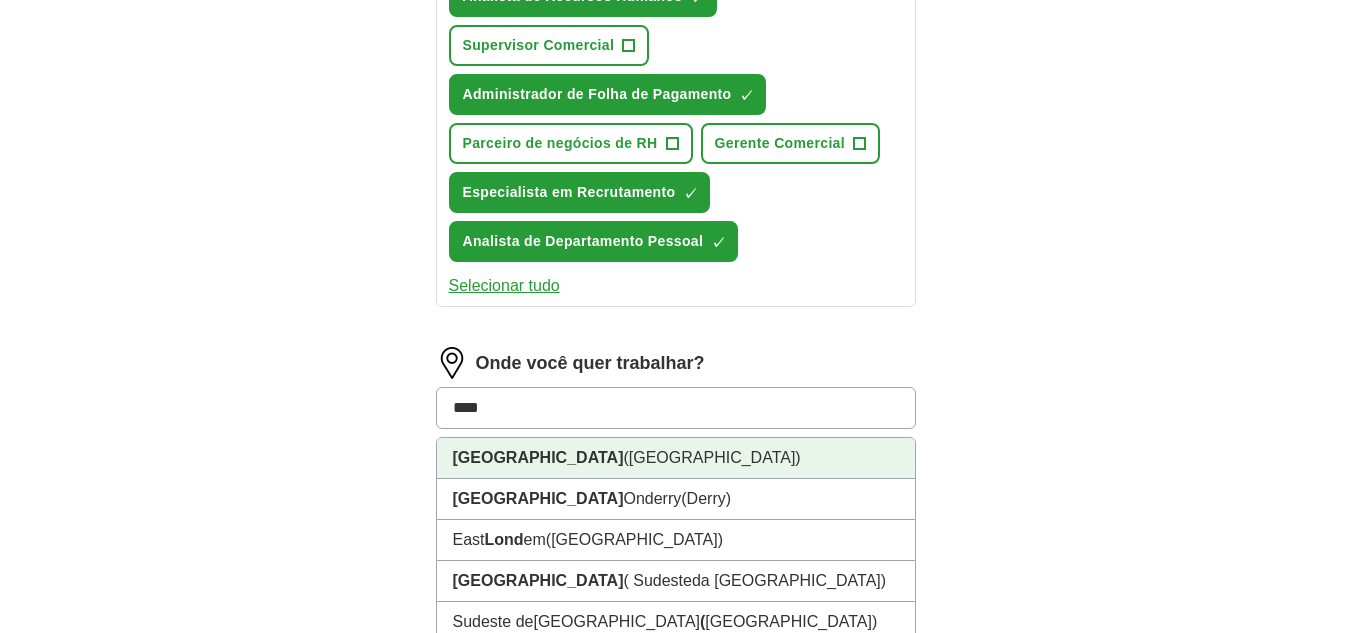click on "[GEOGRAPHIC_DATA]  (  [GEOGRAPHIC_DATA])" at bounding box center [676, 458] 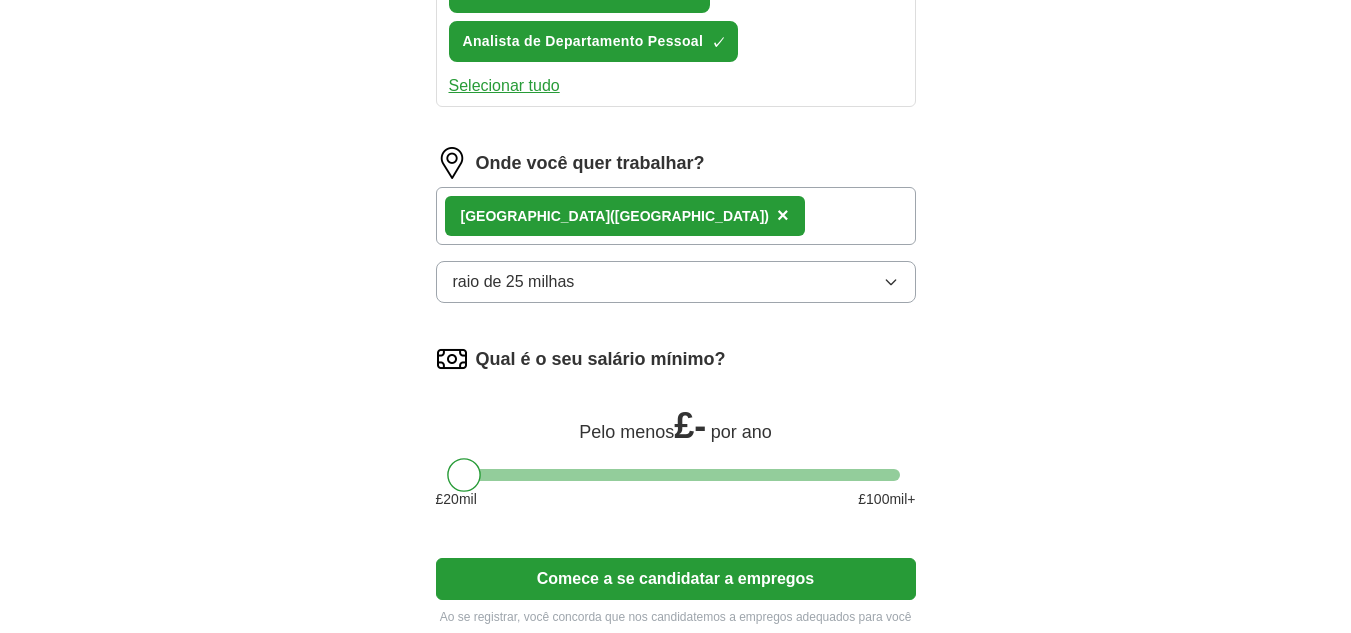 scroll, scrollTop: 1200, scrollLeft: 0, axis: vertical 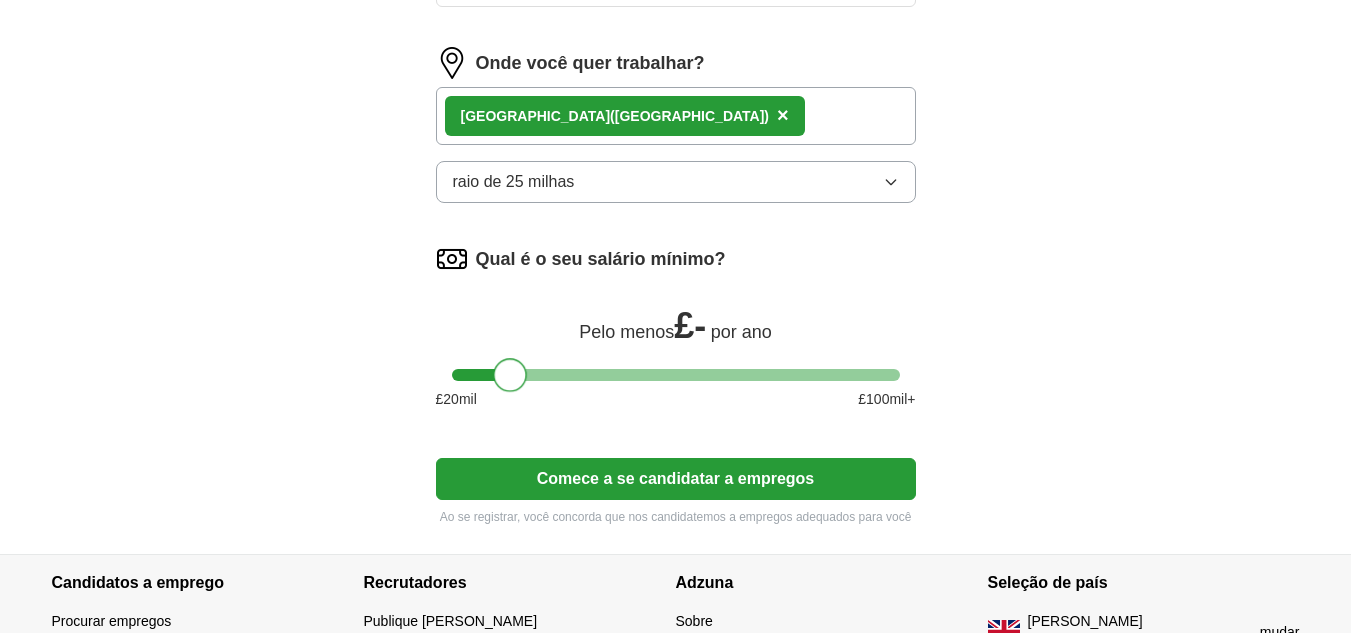 drag, startPoint x: 468, startPoint y: 394, endPoint x: 517, endPoint y: 394, distance: 49 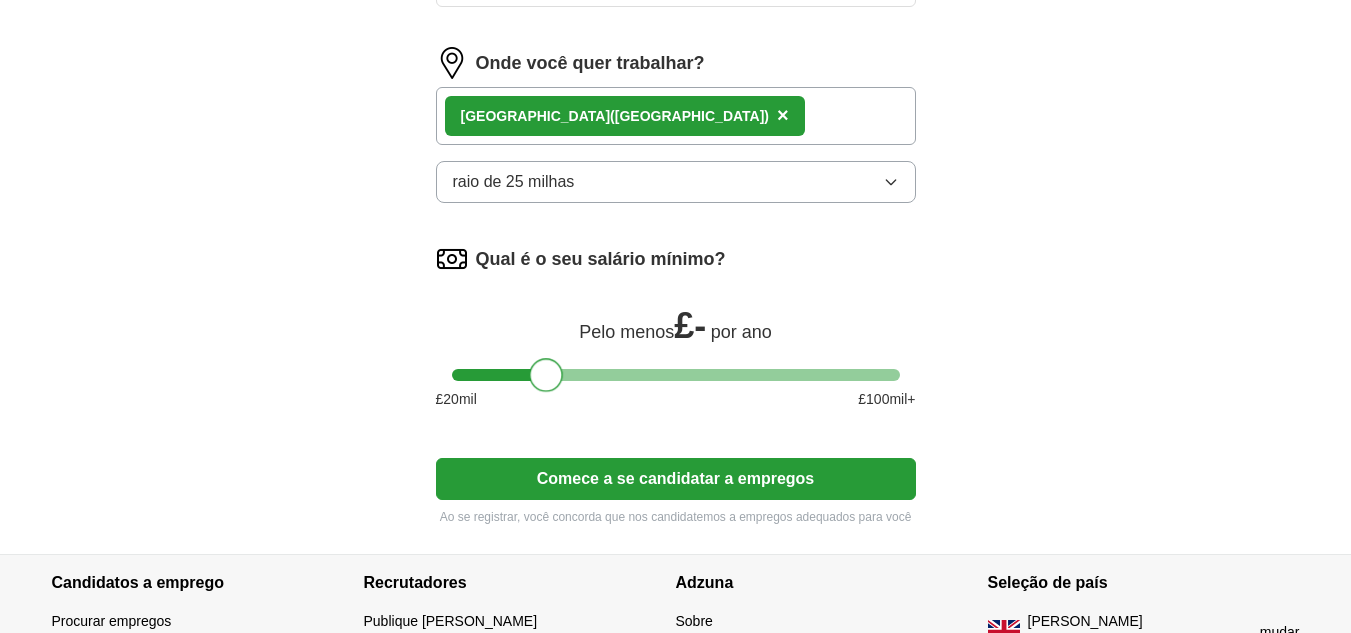 drag, startPoint x: 500, startPoint y: 391, endPoint x: 550, endPoint y: 396, distance: 50.24938 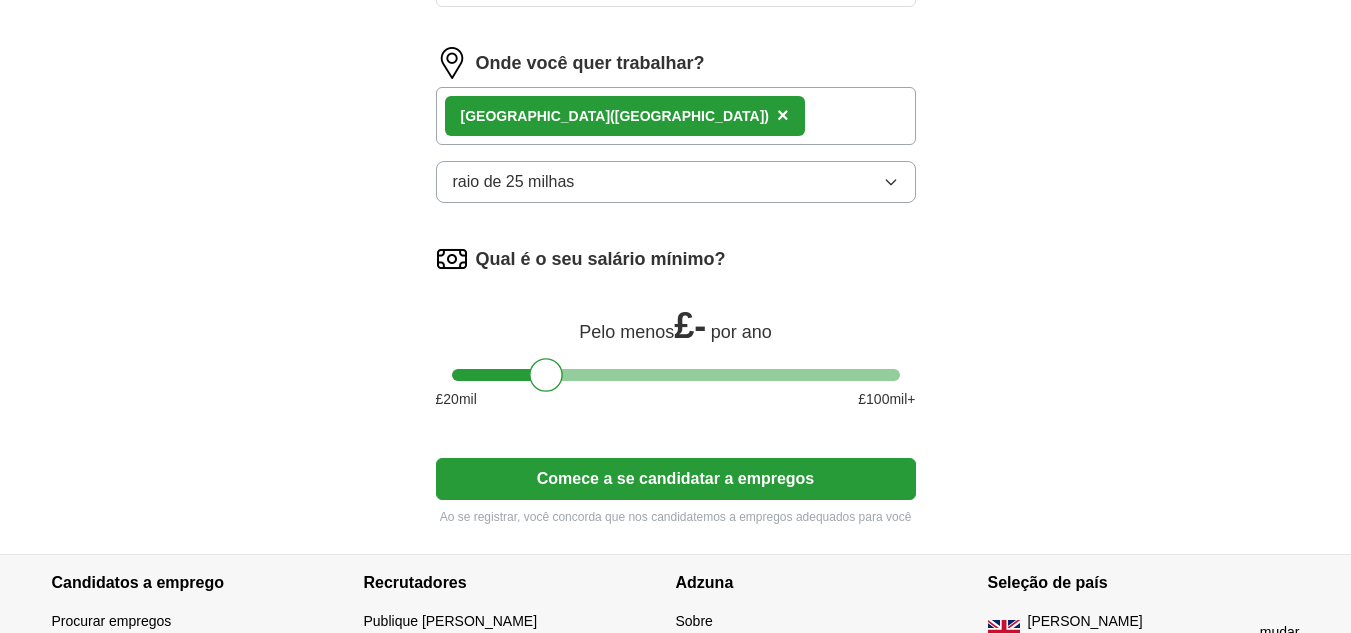 click on "£" at bounding box center [684, 325] 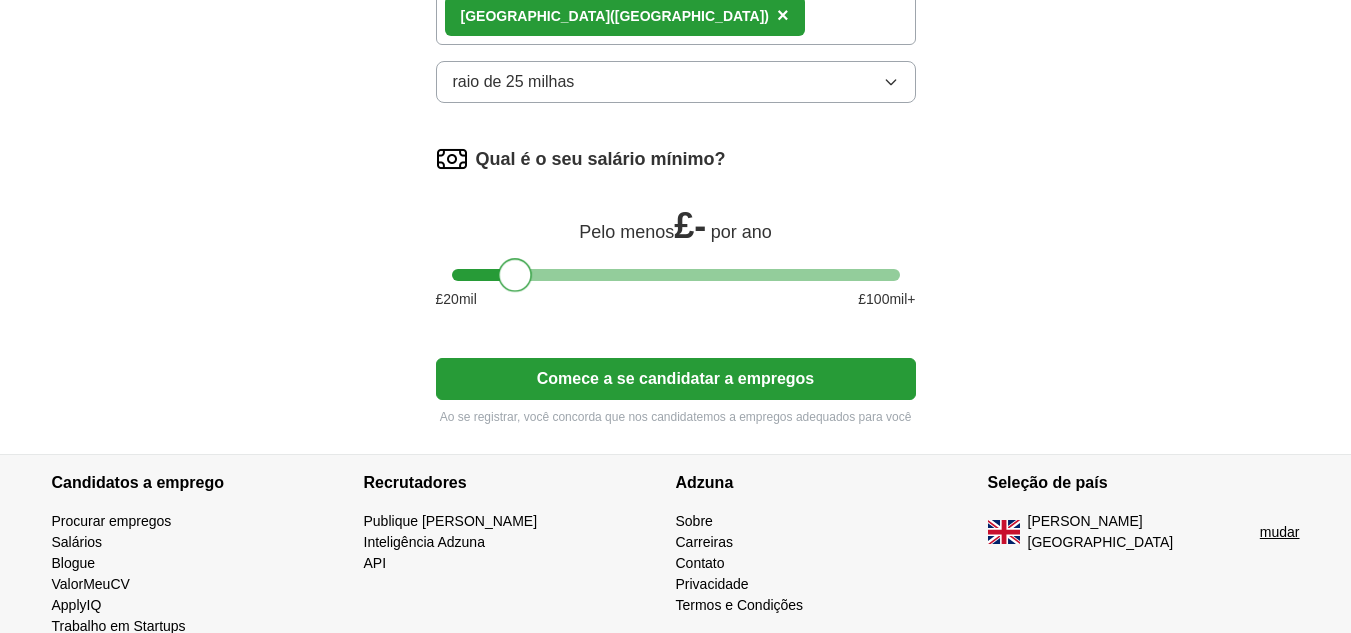 drag, startPoint x: 547, startPoint y: 300, endPoint x: 517, endPoint y: 294, distance: 30.594116 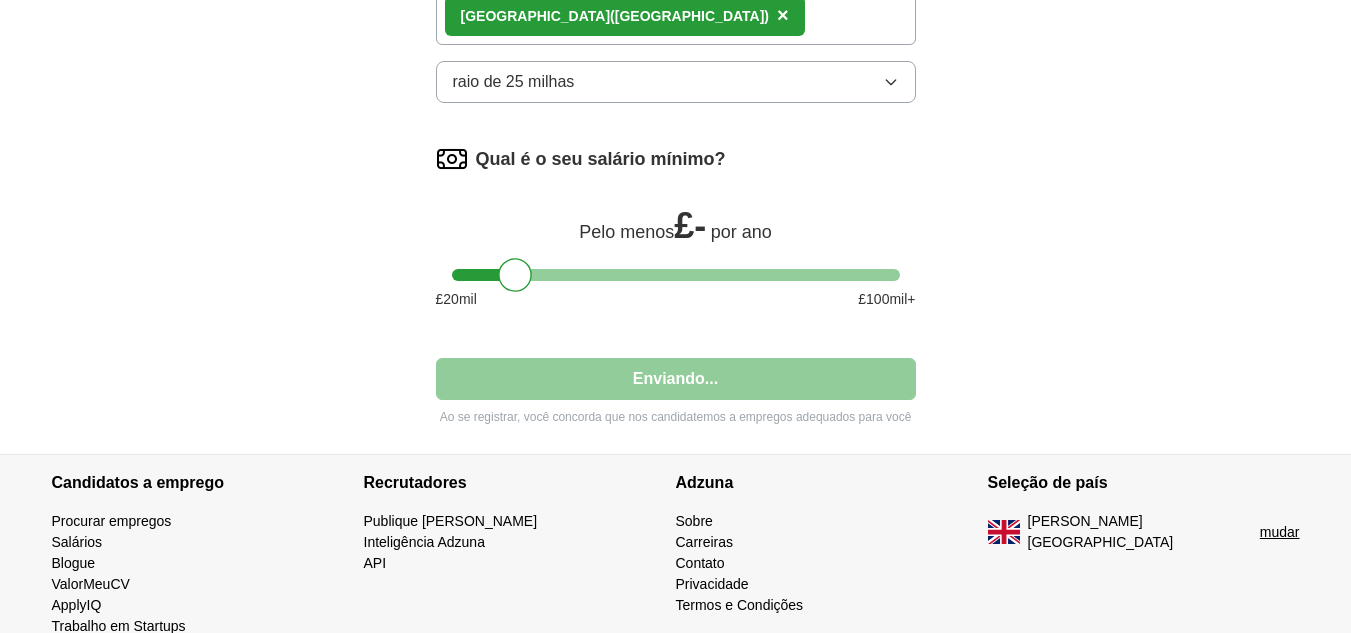 select on "**" 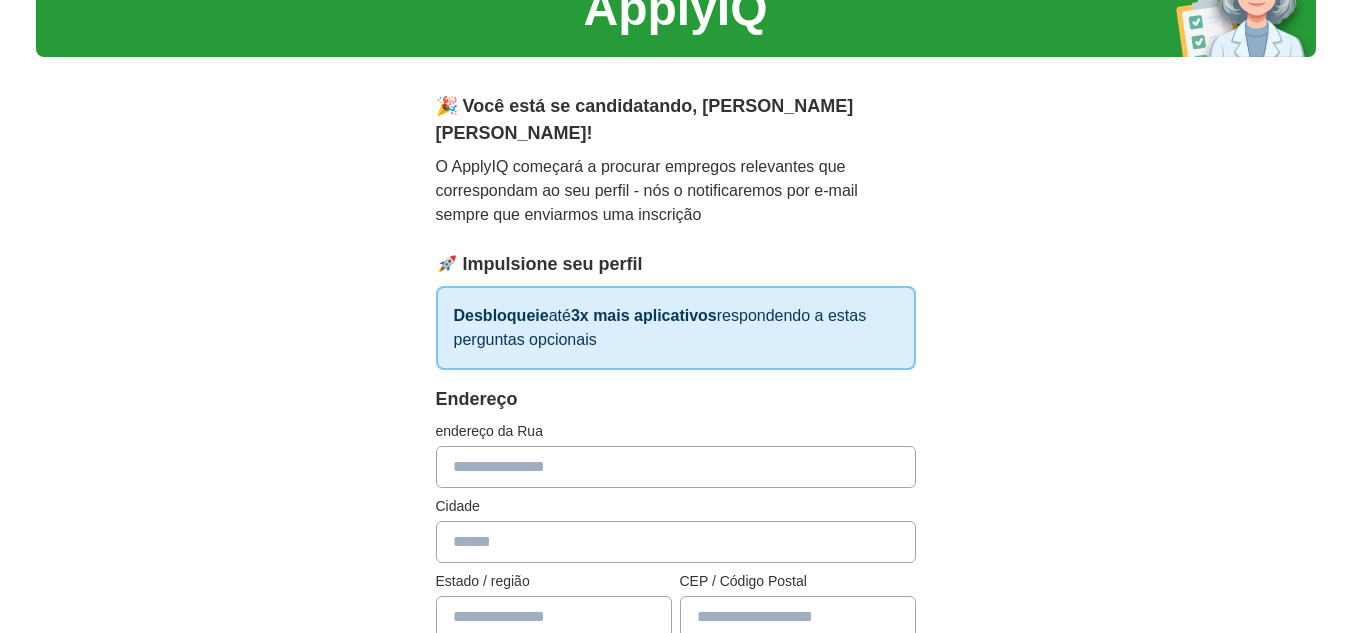 scroll, scrollTop: 200, scrollLeft: 0, axis: vertical 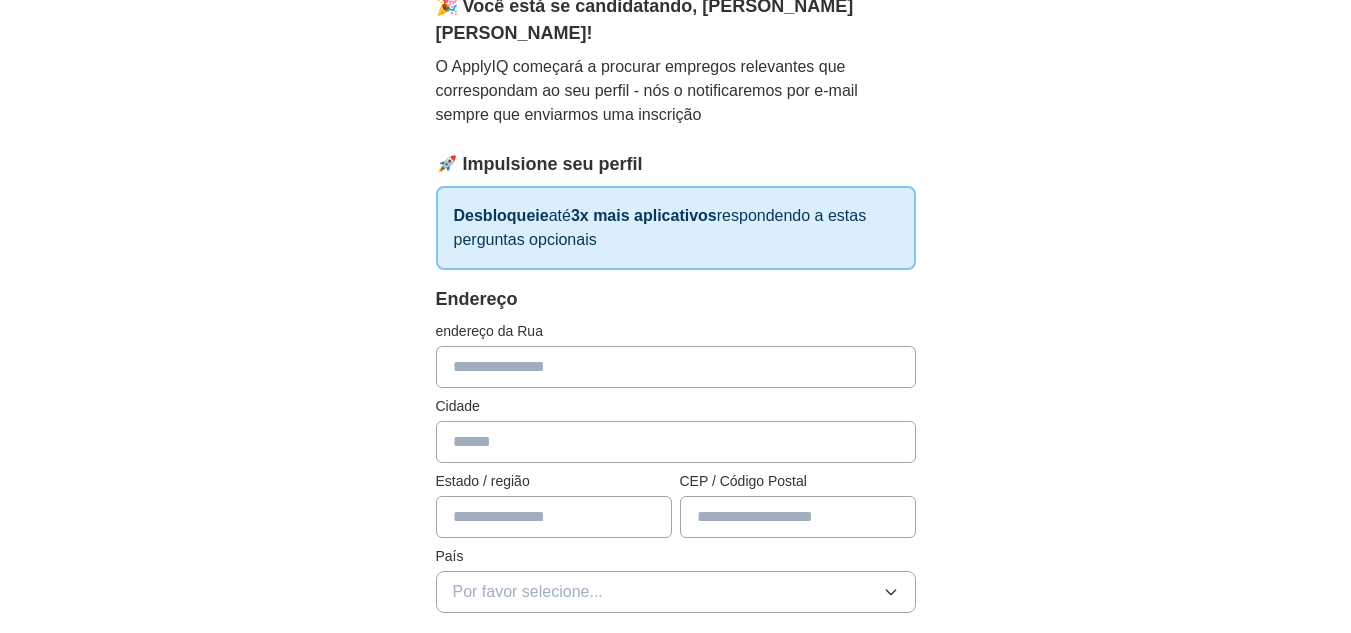 click at bounding box center (676, 367) 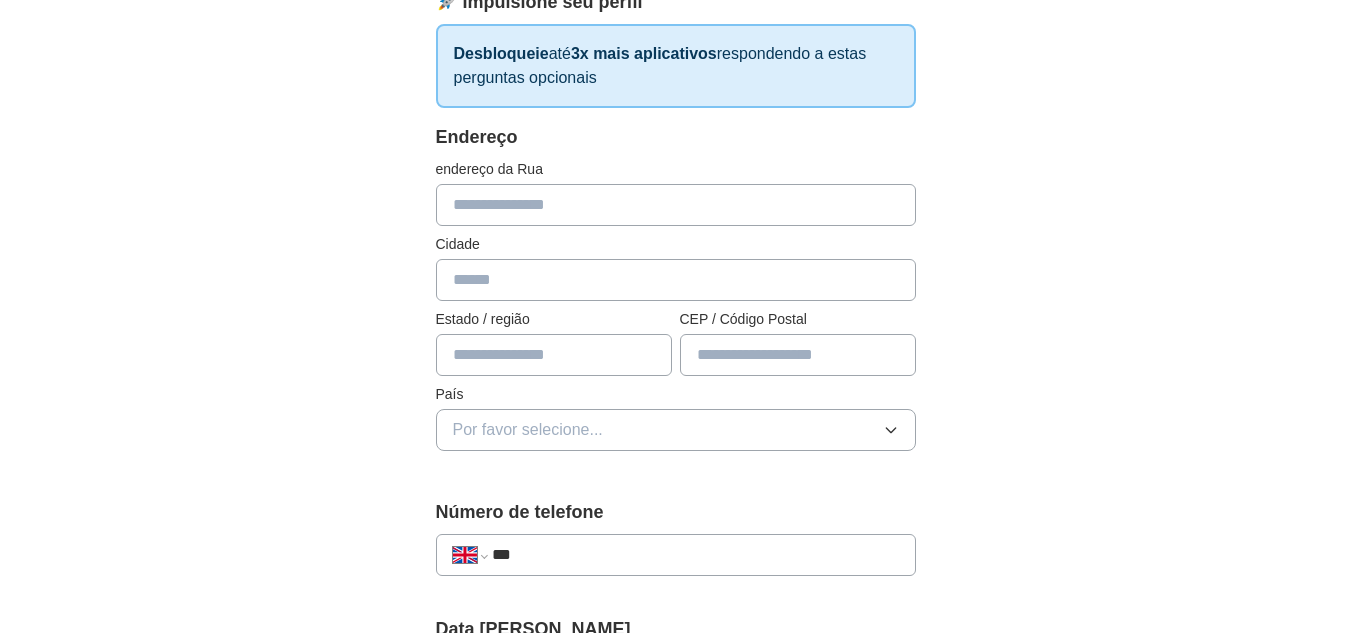 scroll, scrollTop: 400, scrollLeft: 0, axis: vertical 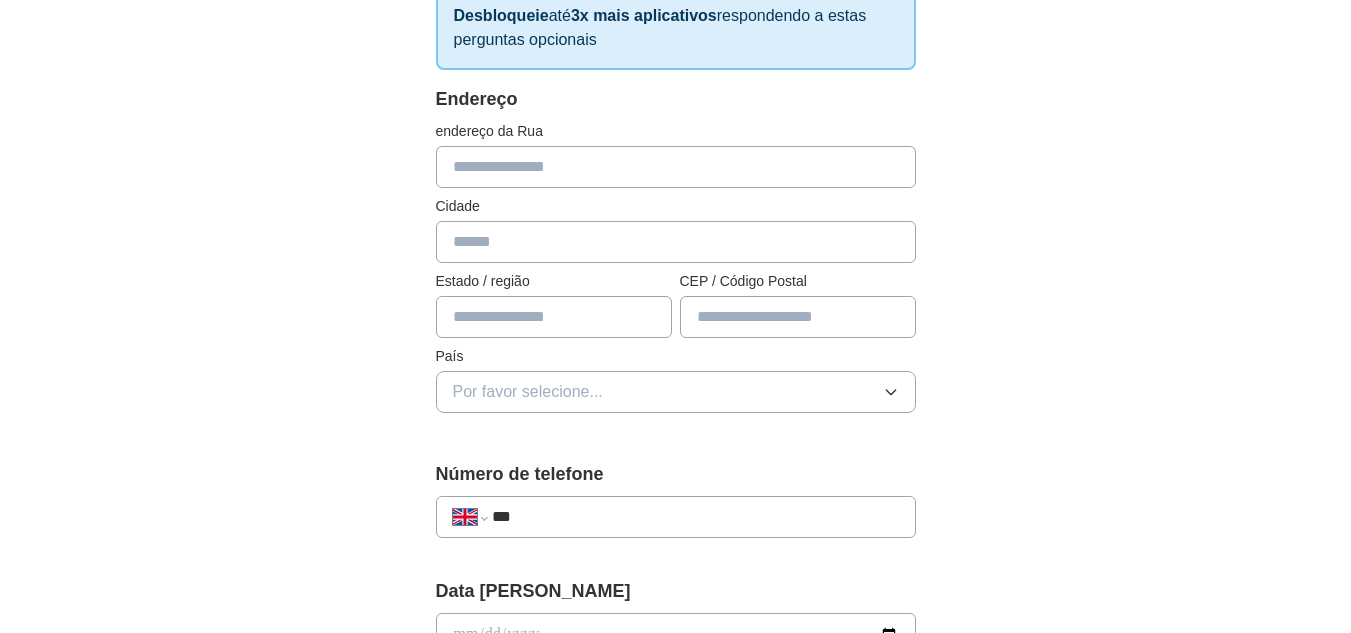 click at bounding box center [798, 317] 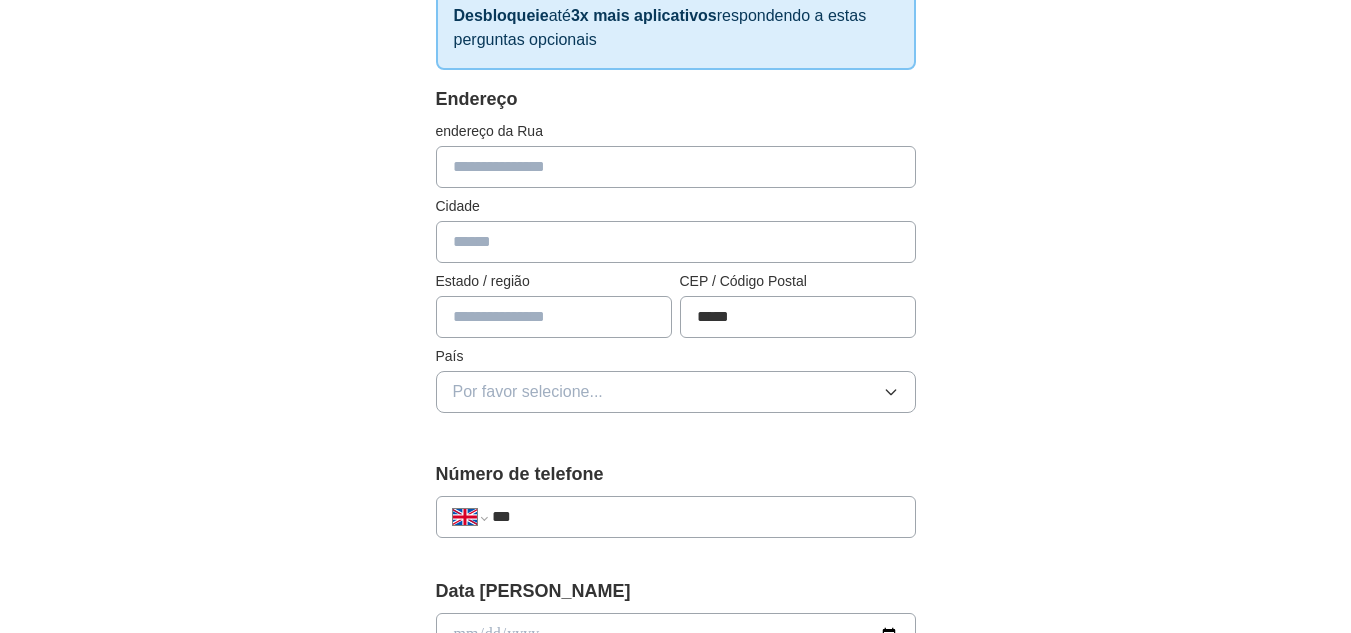 type on "*****" 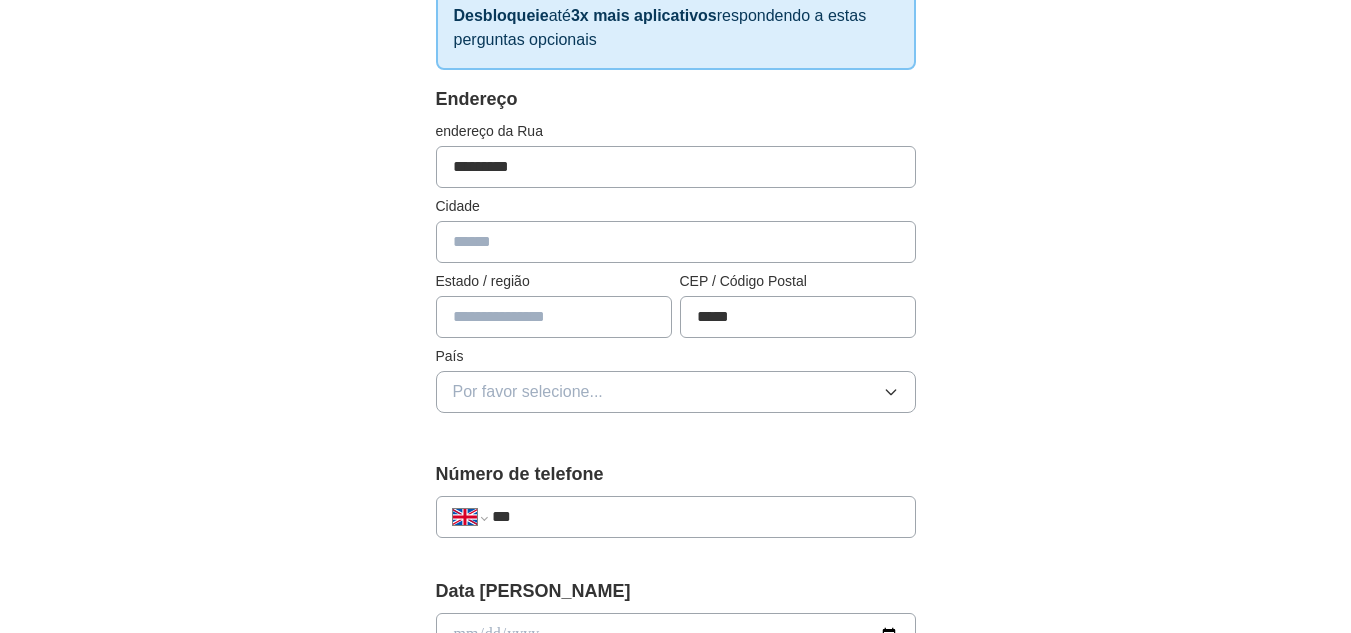 type on "*********" 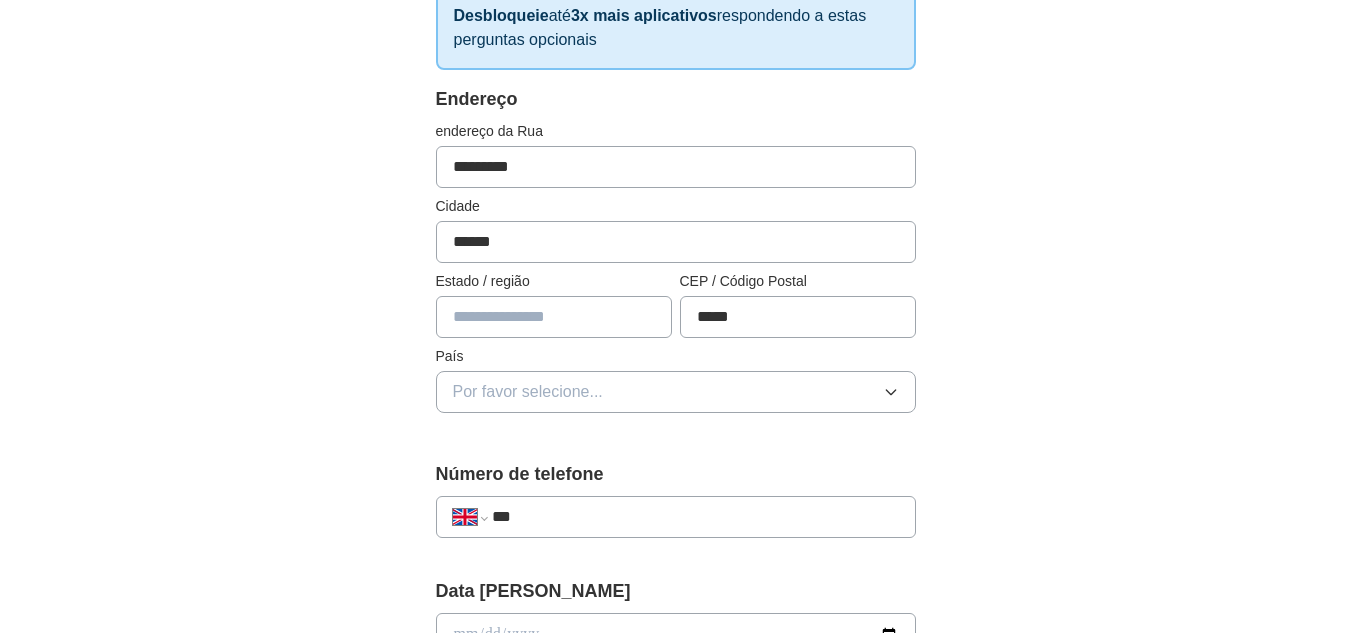 type on "******" 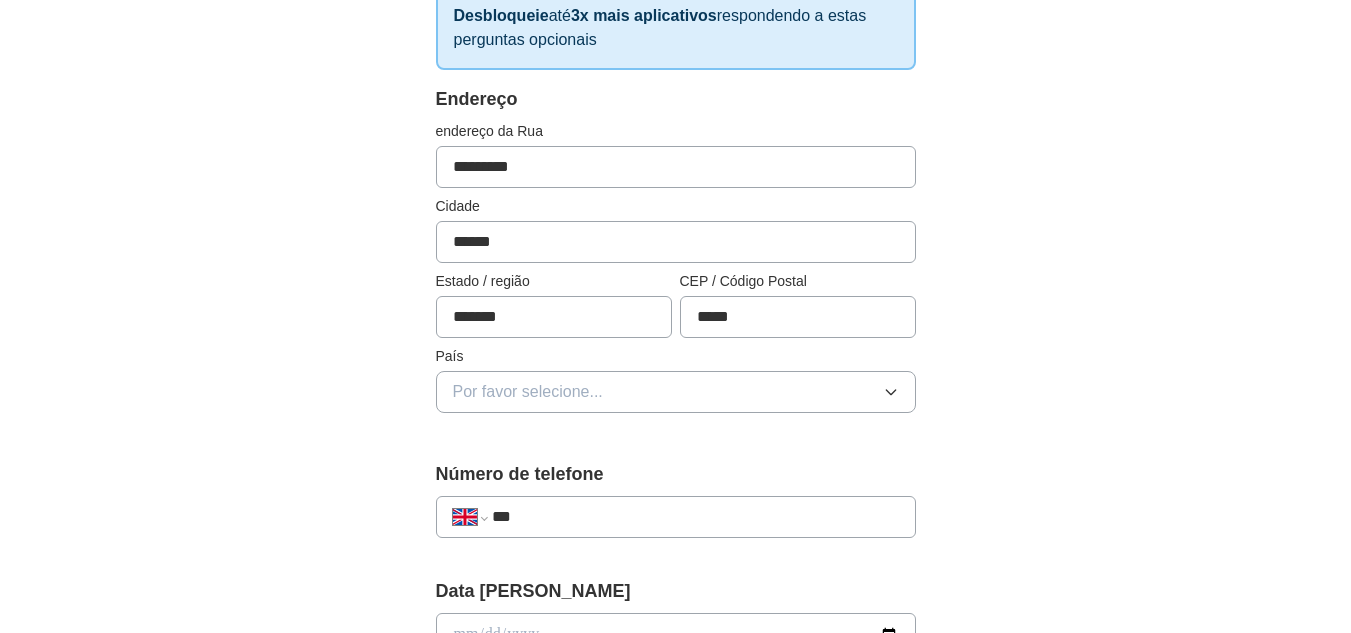 type on "*******" 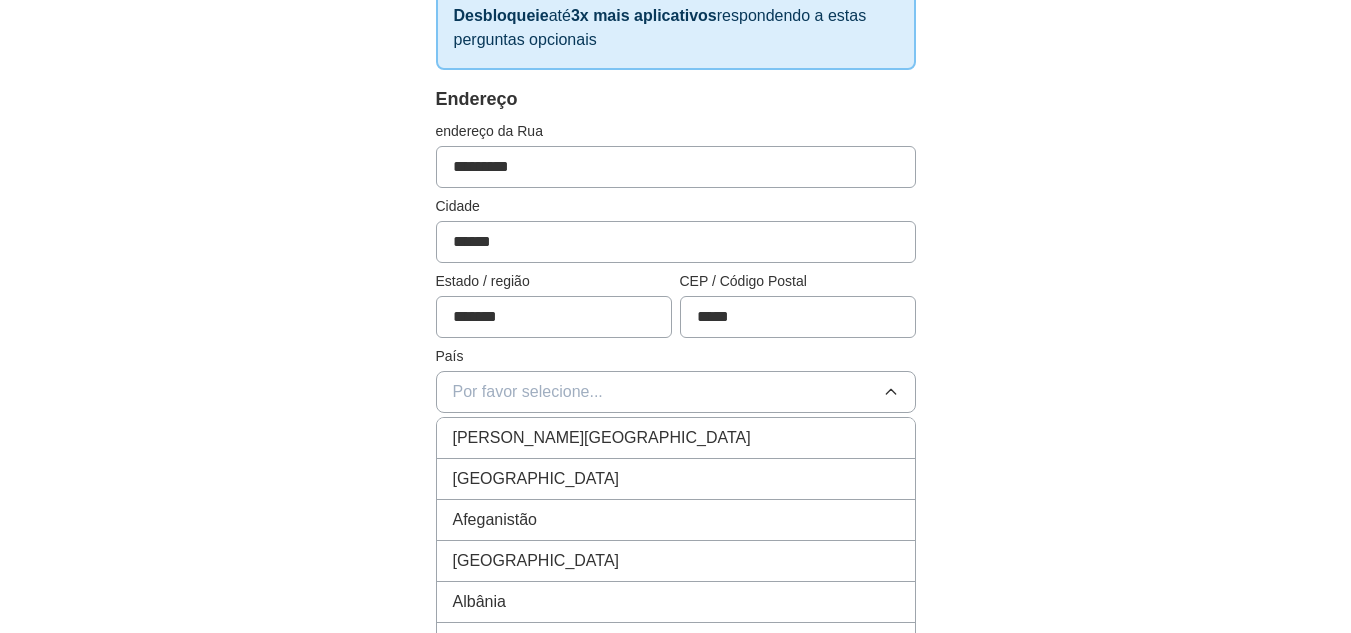 click on "[PERSON_NAME][GEOGRAPHIC_DATA]" at bounding box center (676, 438) 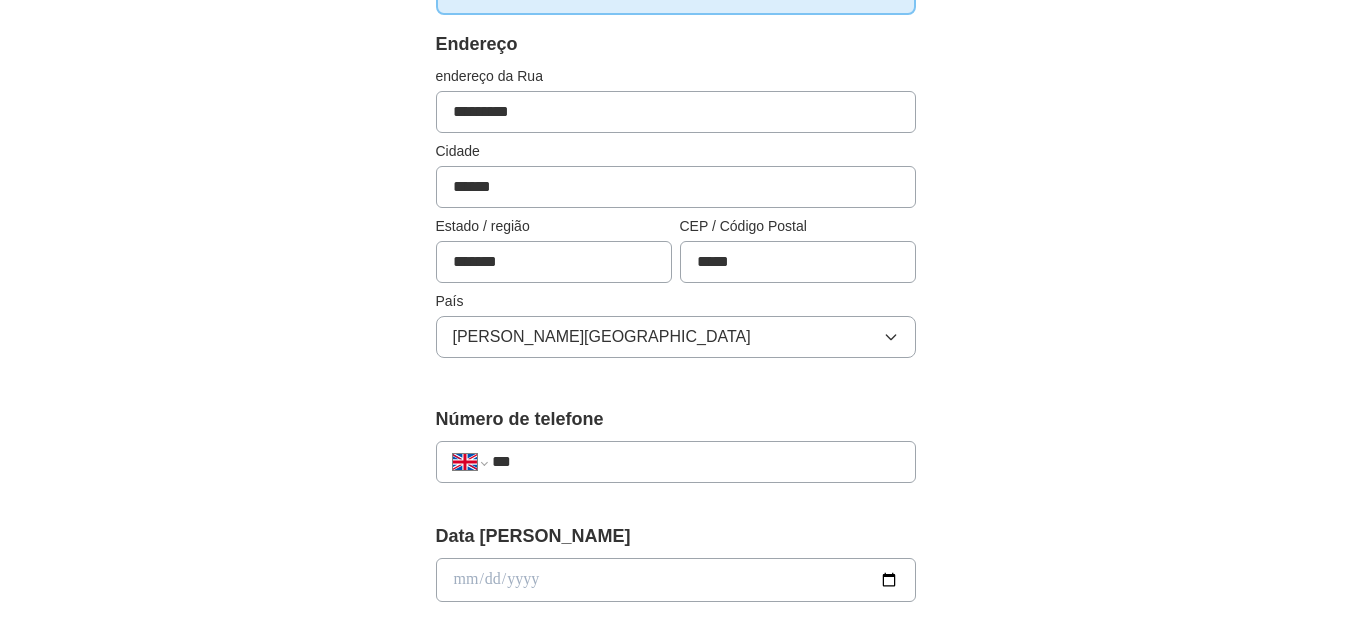 scroll, scrollTop: 500, scrollLeft: 0, axis: vertical 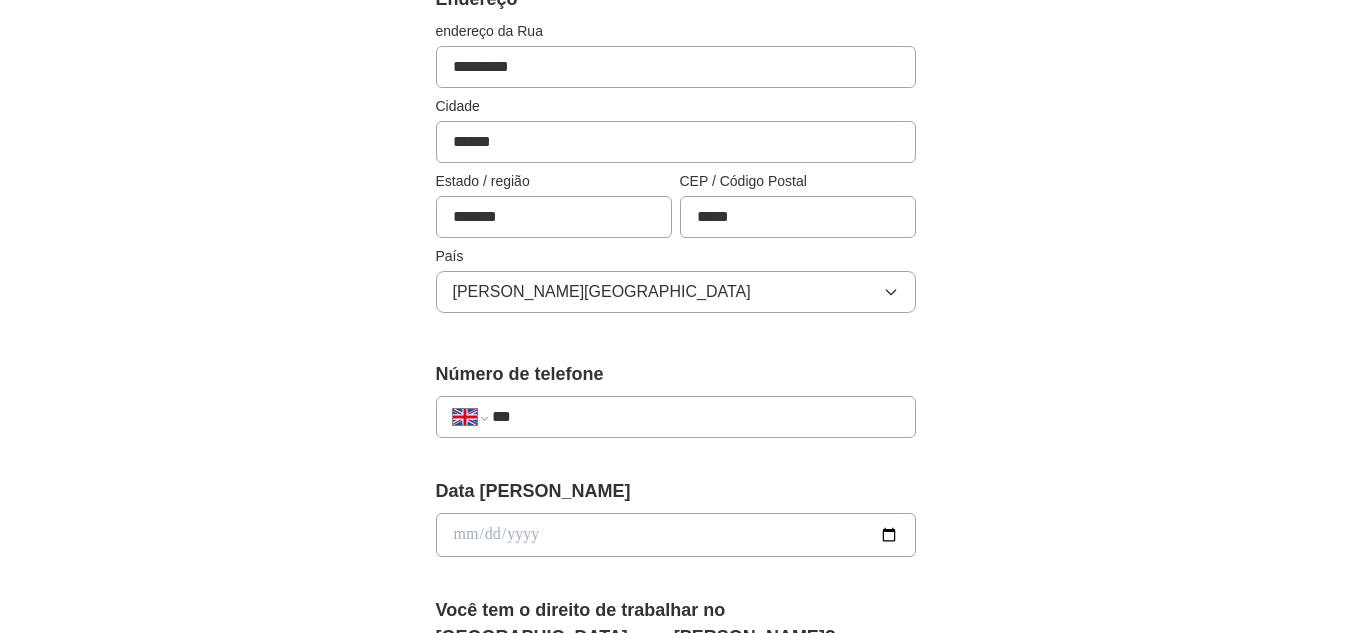 click on "***" at bounding box center [695, 417] 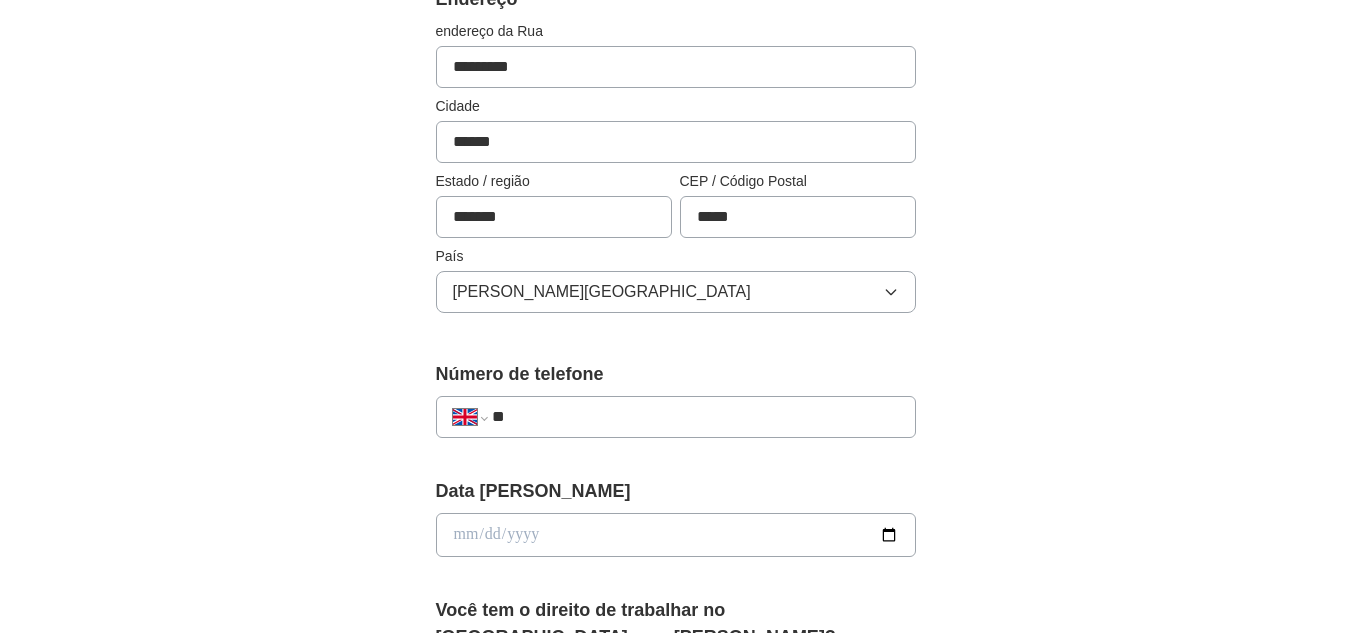select on "**" 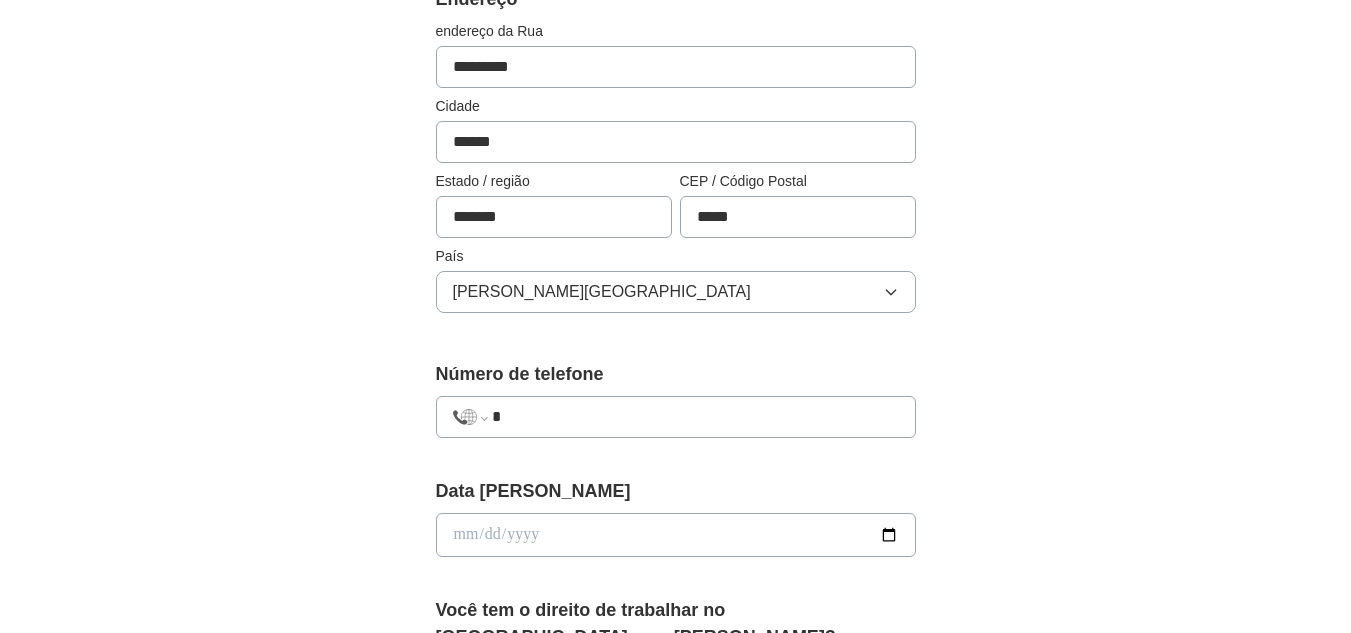 type on "**" 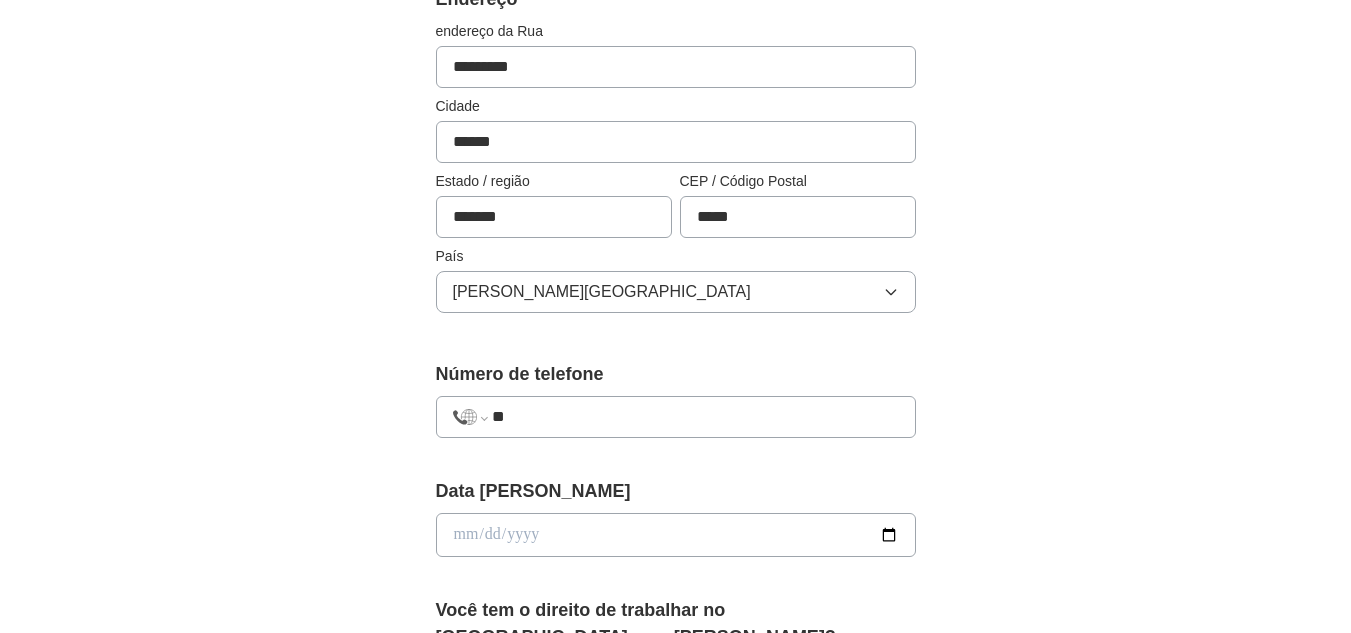 select on "**" 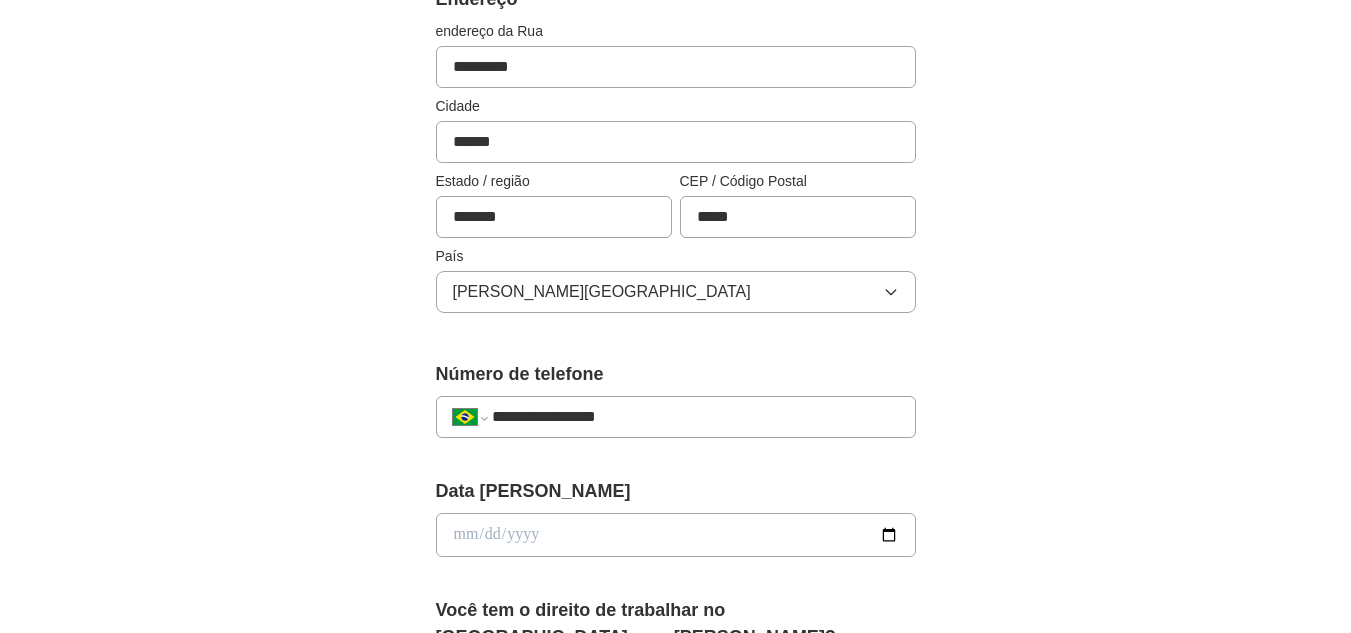 type on "**********" 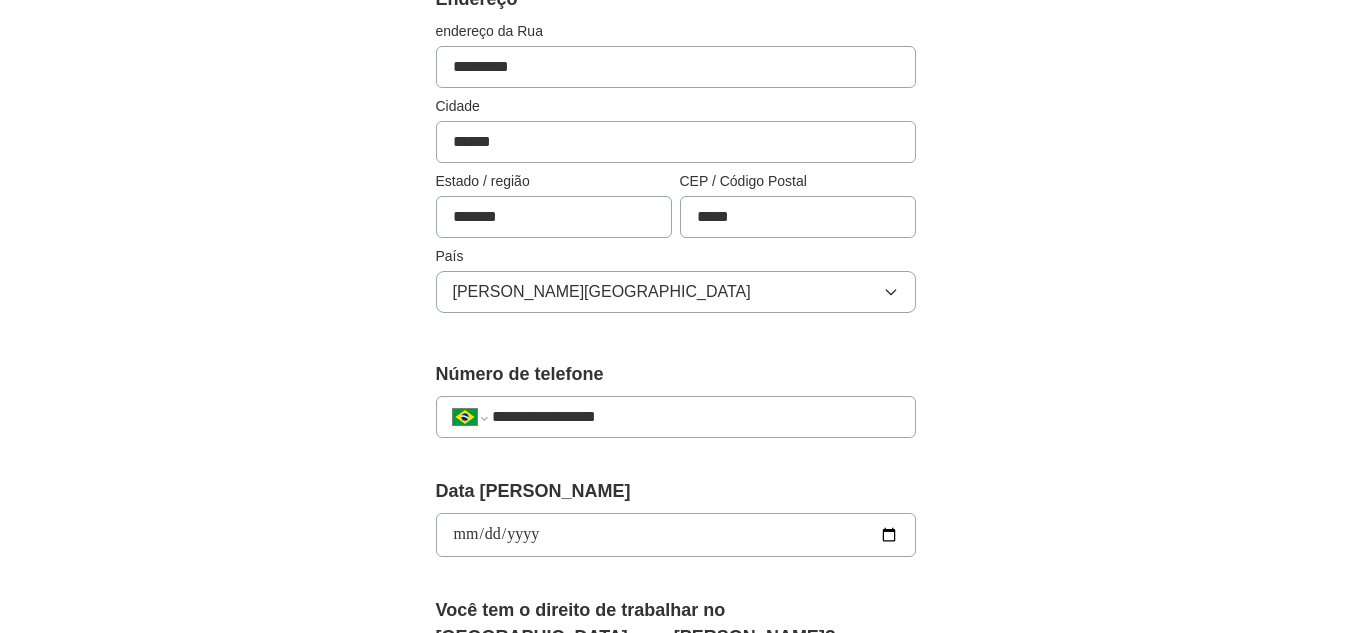 type on "**********" 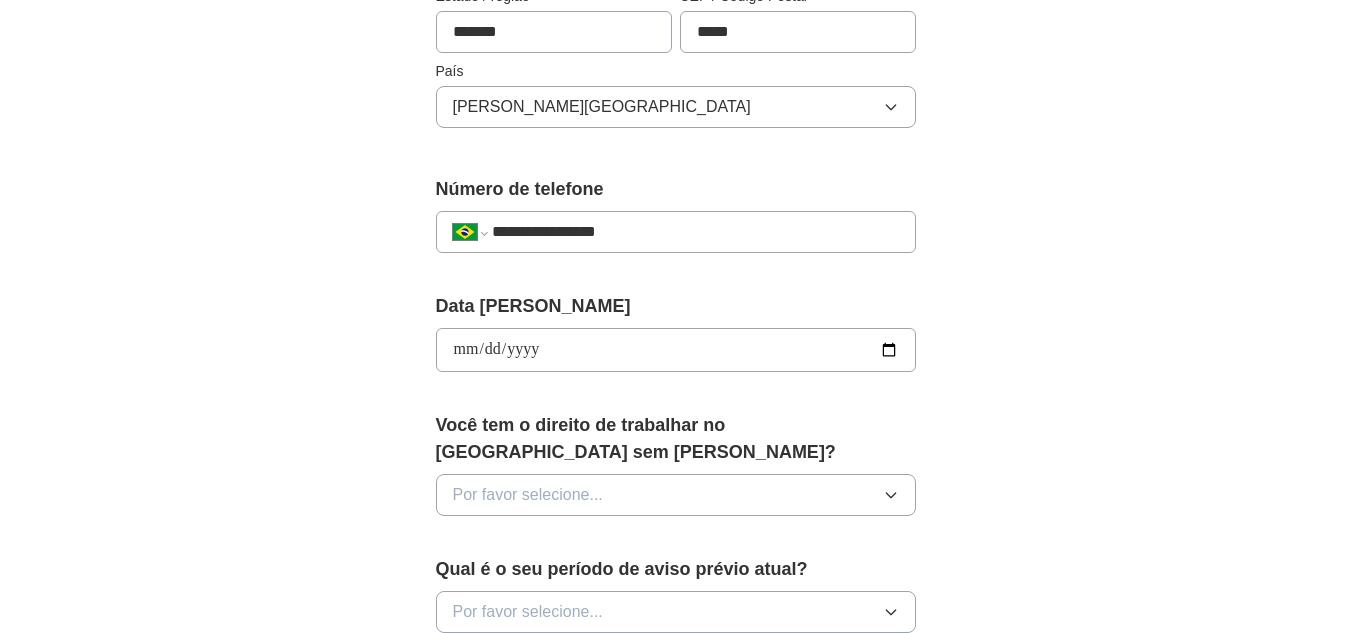 scroll, scrollTop: 700, scrollLeft: 0, axis: vertical 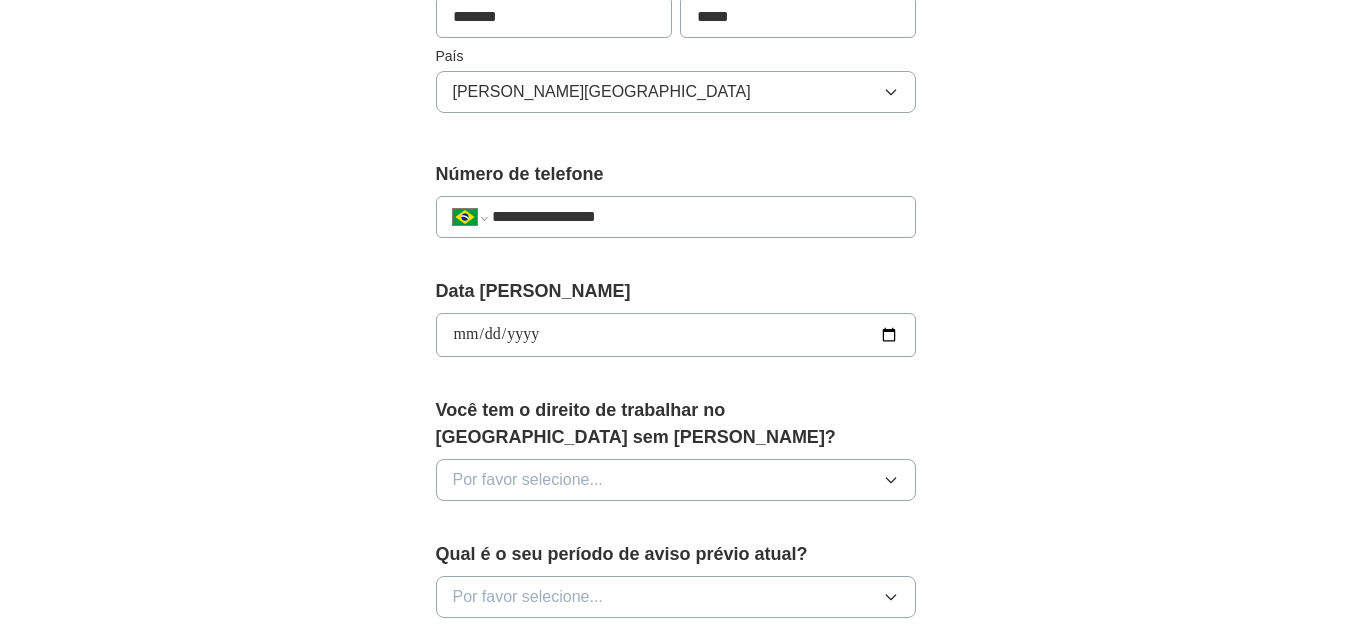 click on "Por favor selecione..." at bounding box center [676, 480] 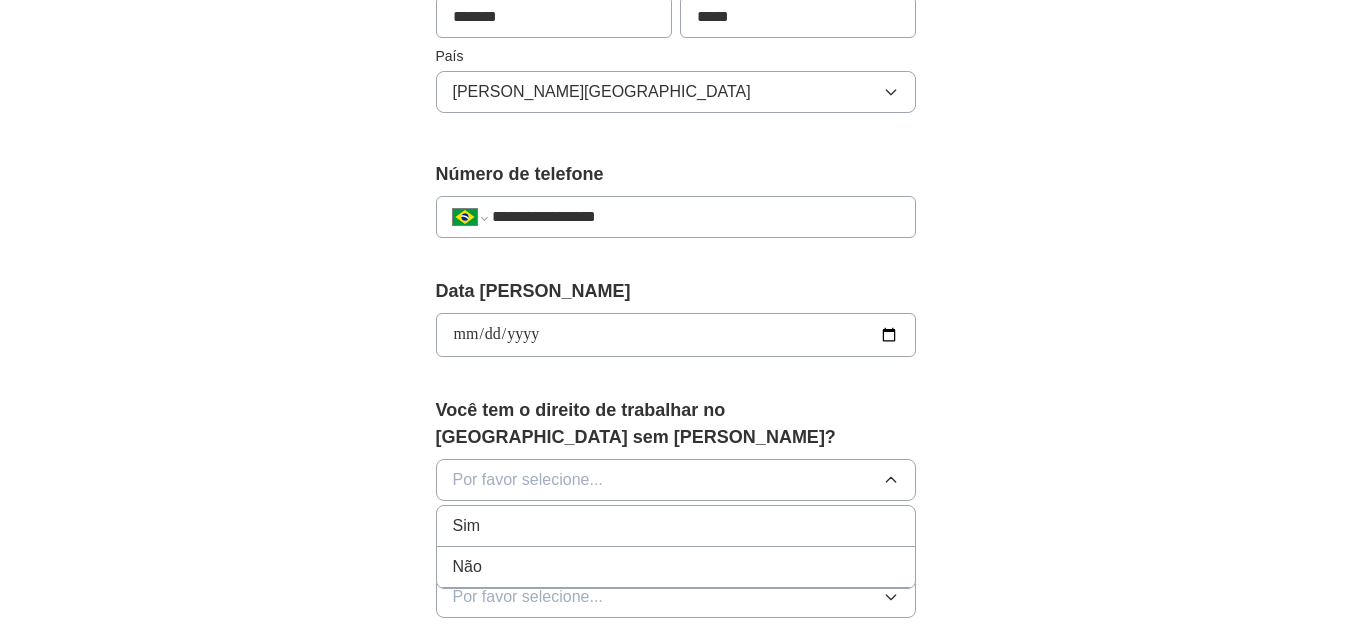 click on "Não" at bounding box center [676, 567] 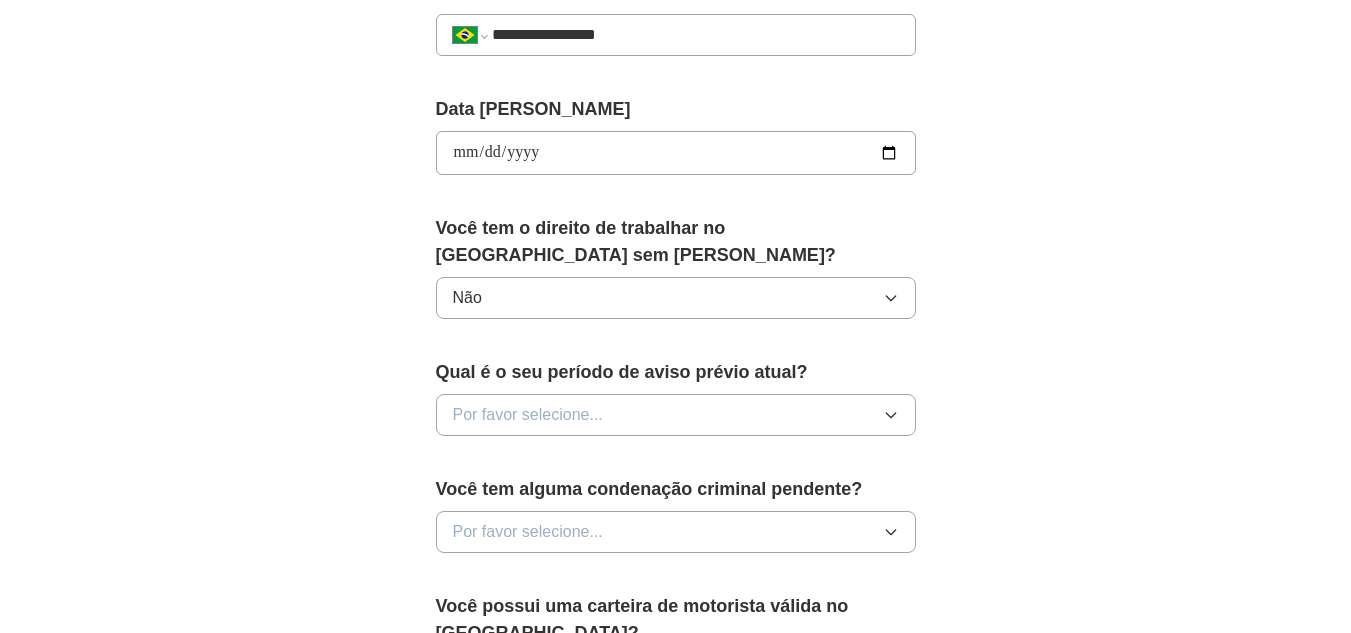 scroll, scrollTop: 900, scrollLeft: 0, axis: vertical 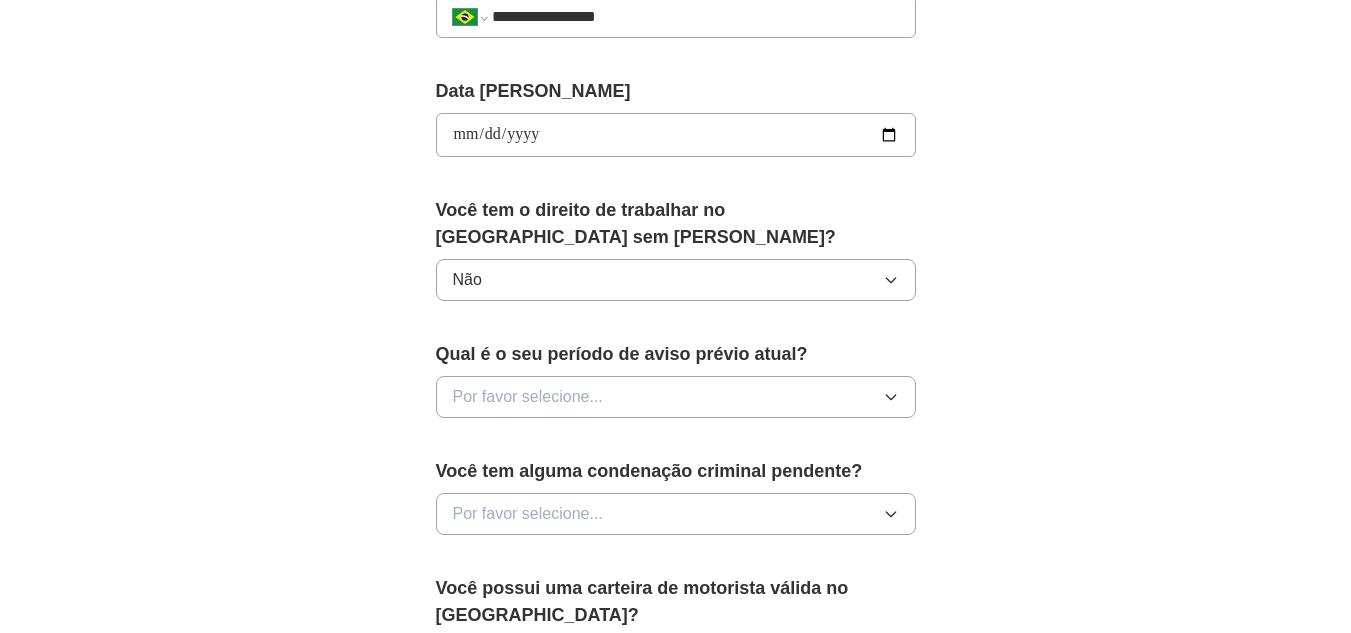 click on "Por favor selecione..." at bounding box center [676, 397] 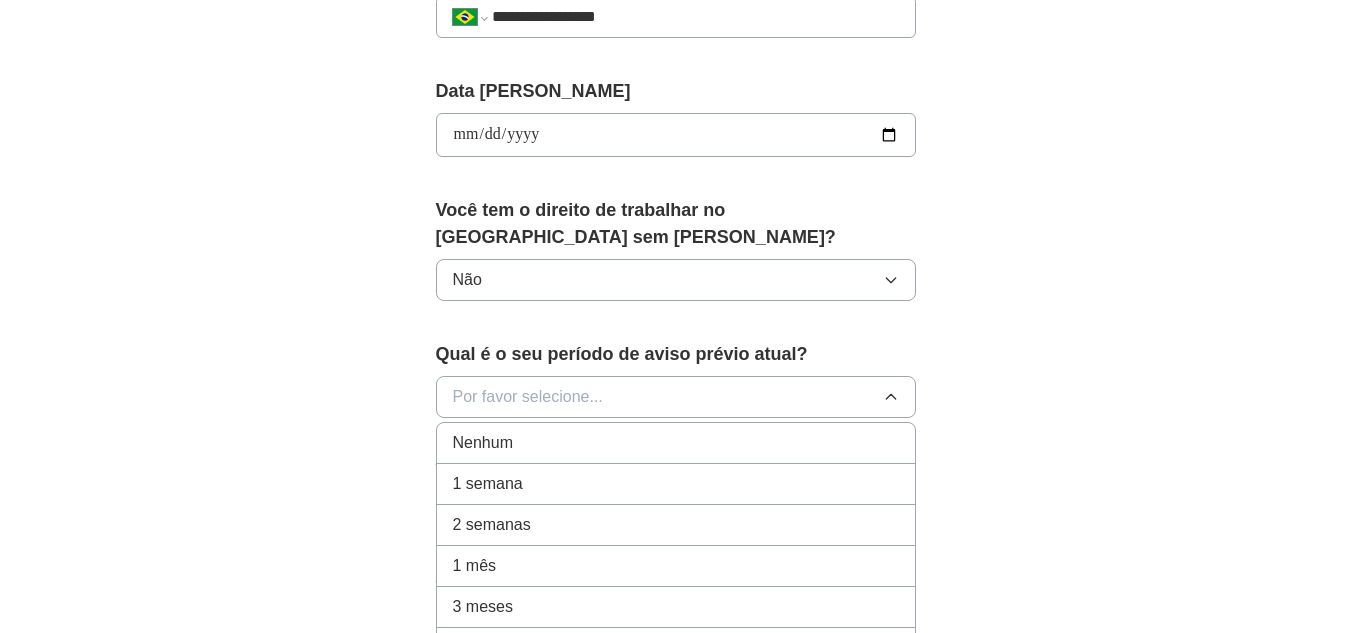click on "1 mês" at bounding box center [676, 566] 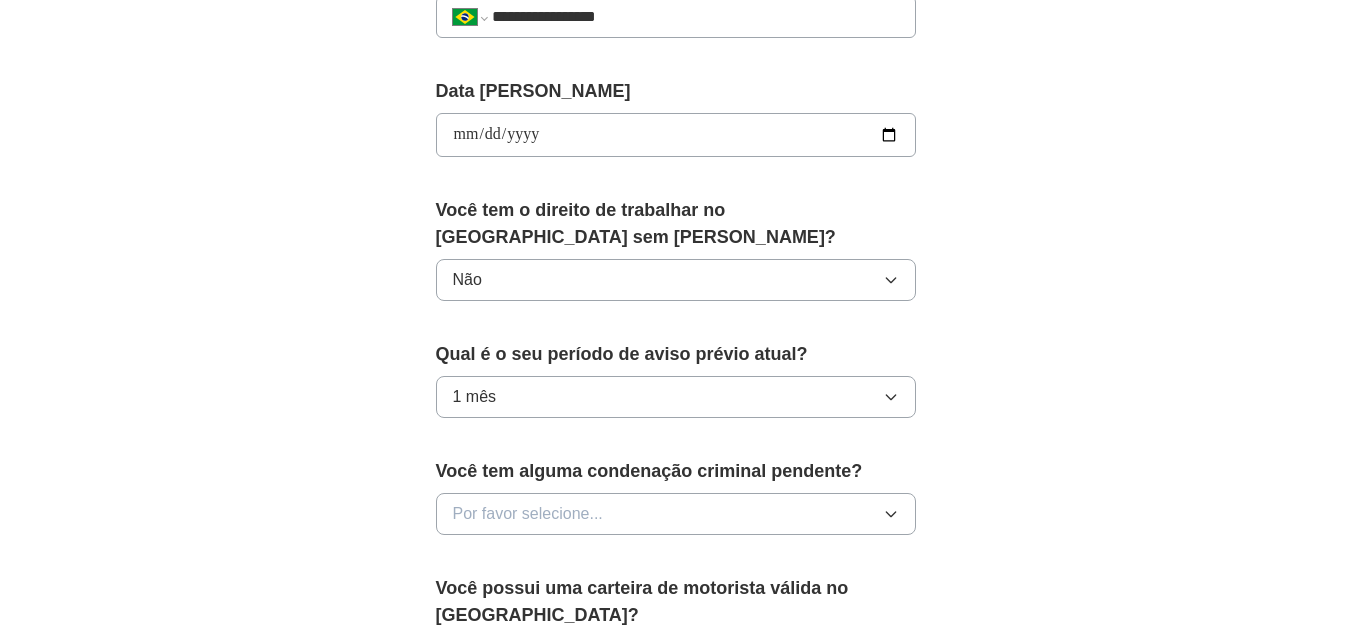 scroll, scrollTop: 1000, scrollLeft: 0, axis: vertical 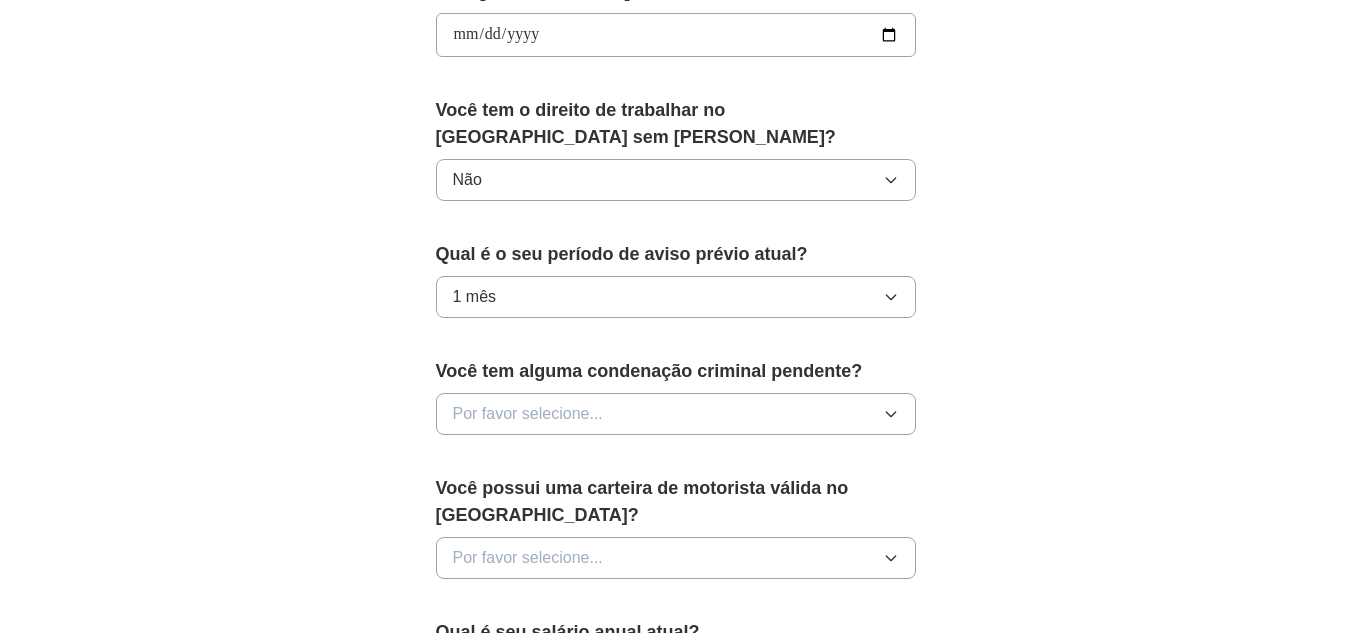 click on "Por favor selecione..." at bounding box center [676, 414] 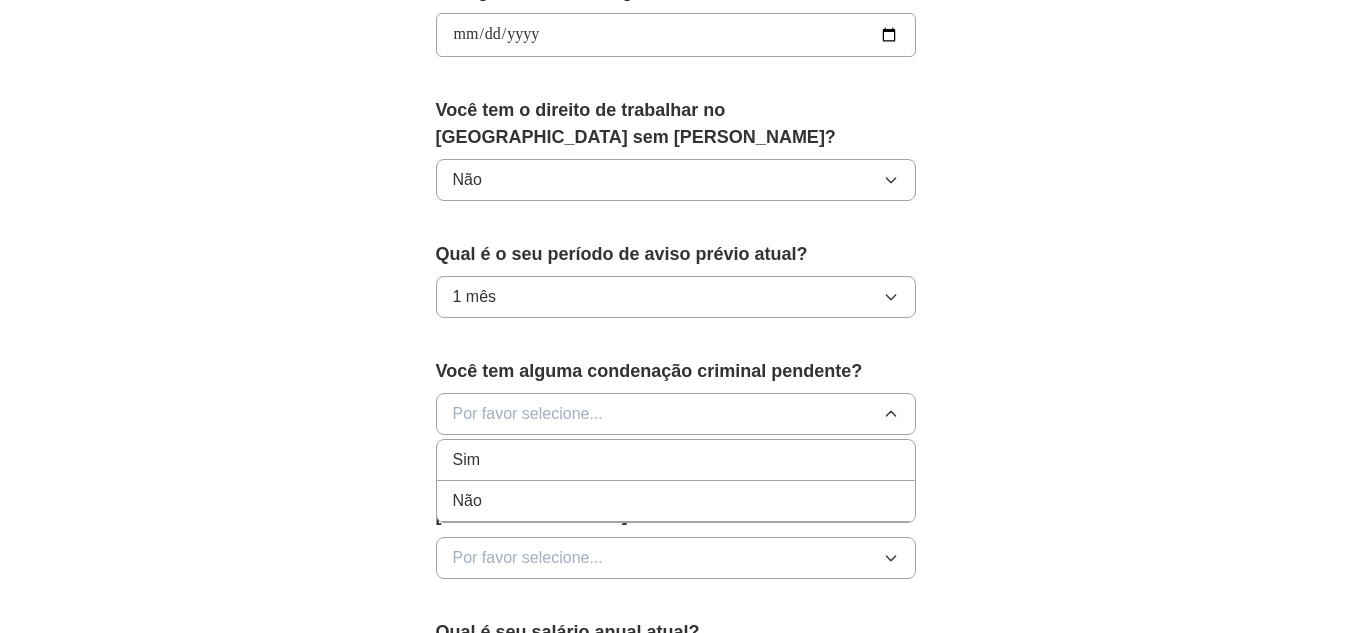 click on "Não" at bounding box center (676, 501) 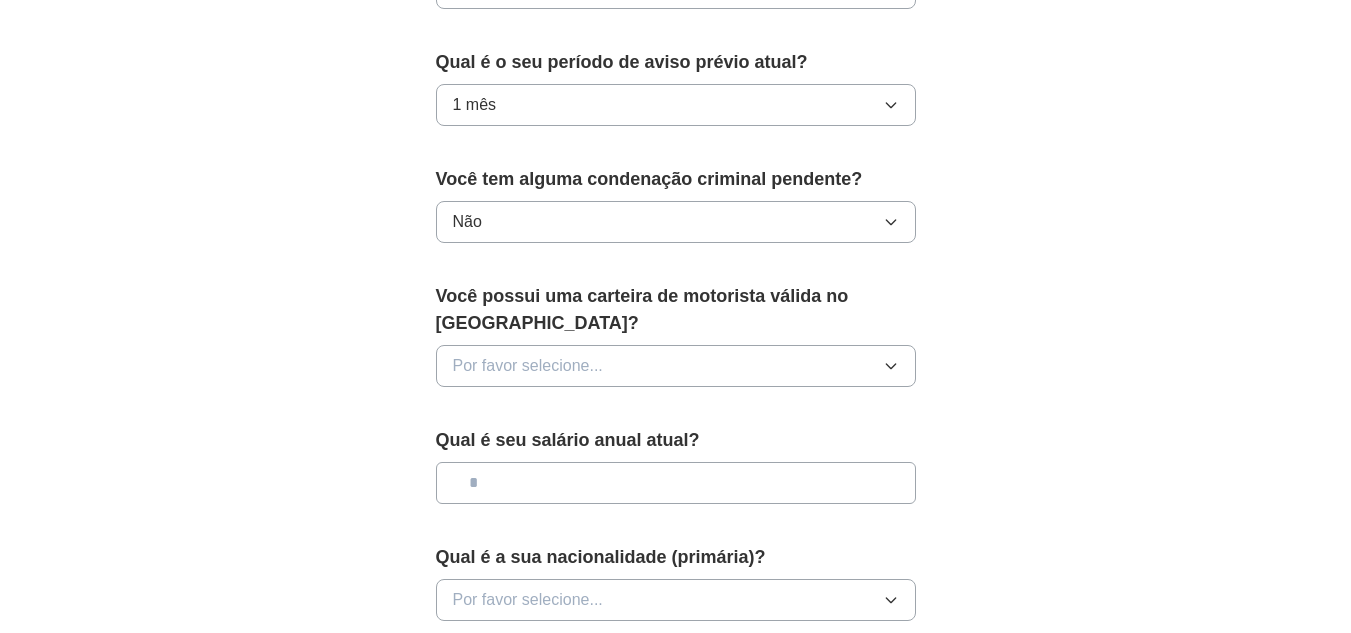 scroll, scrollTop: 1200, scrollLeft: 0, axis: vertical 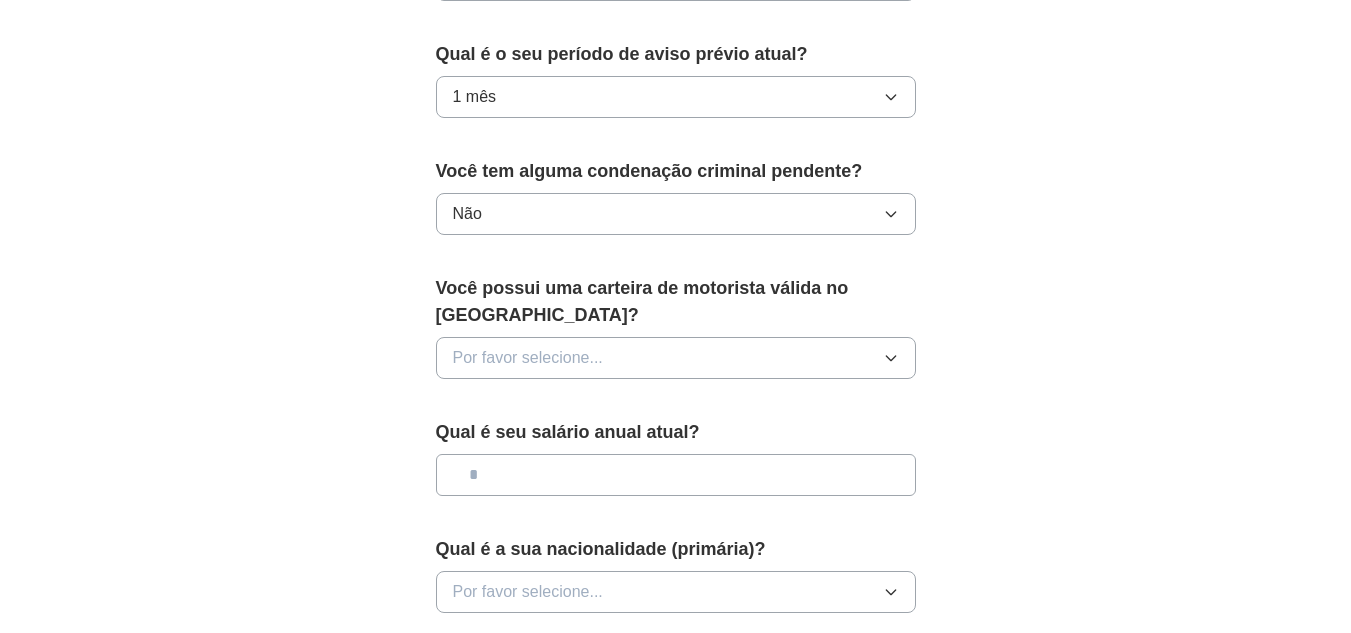 click on "Por favor selecione..." at bounding box center (676, 358) 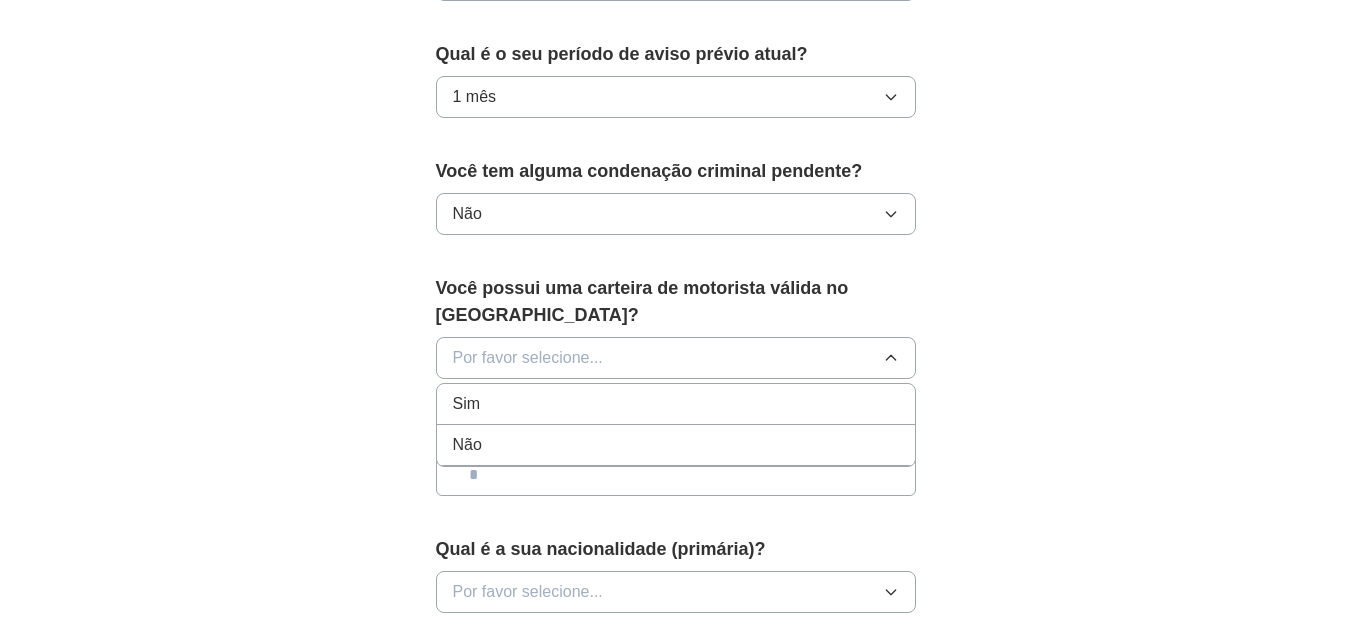 click on "Não" at bounding box center [676, 445] 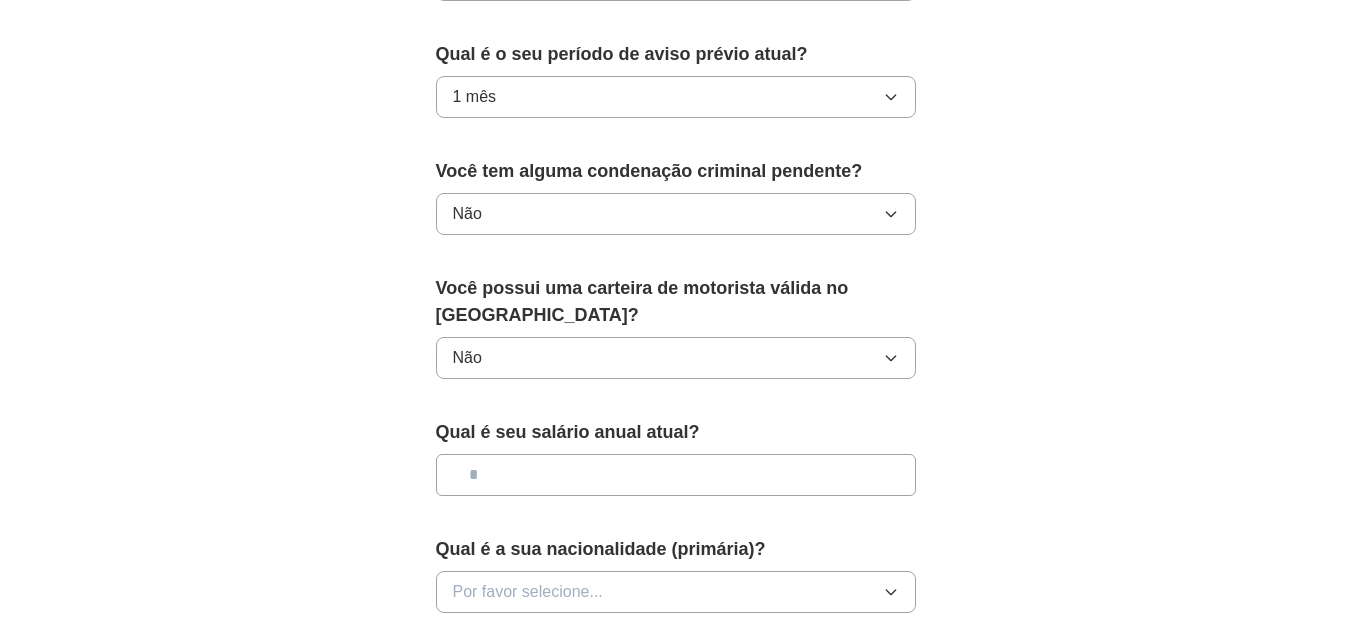 click at bounding box center [676, 475] 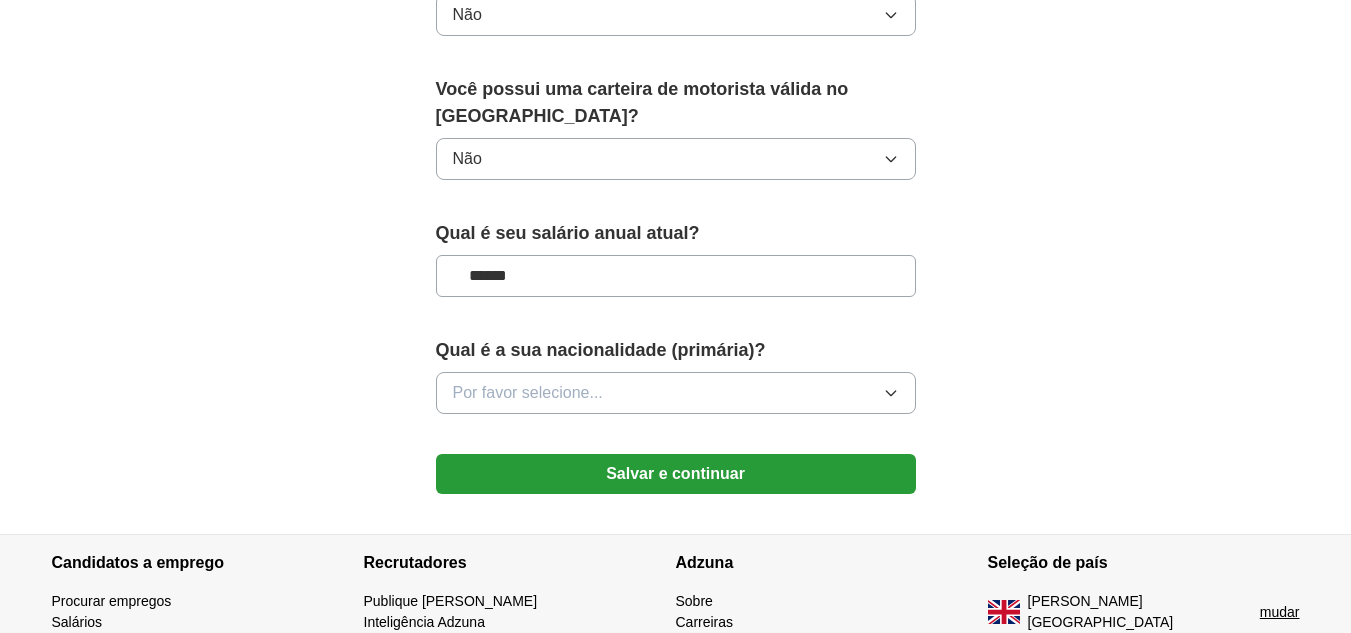 scroll, scrollTop: 1400, scrollLeft: 0, axis: vertical 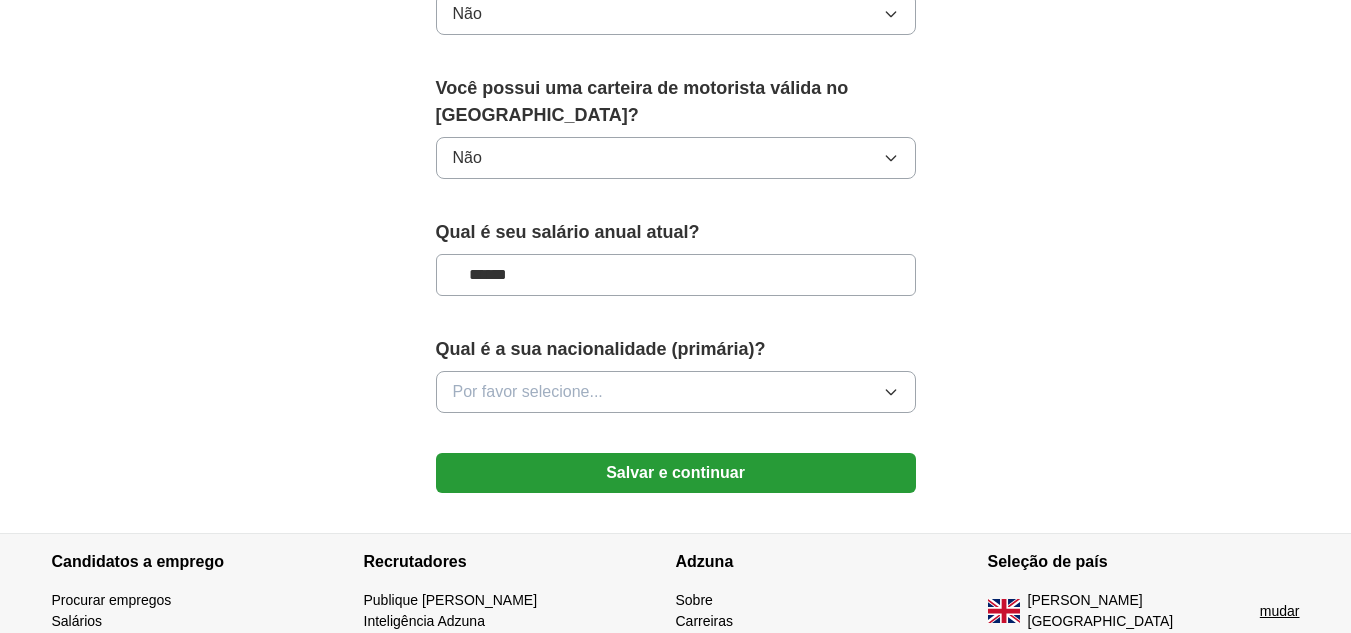 type on "******" 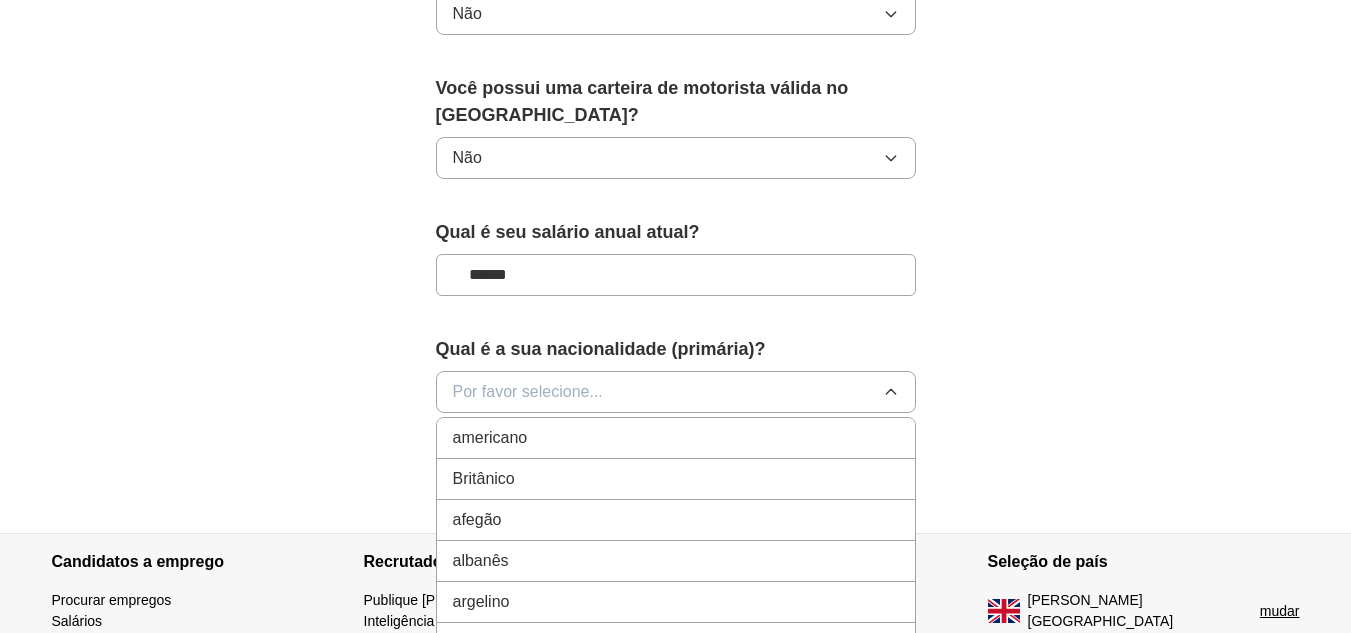 type 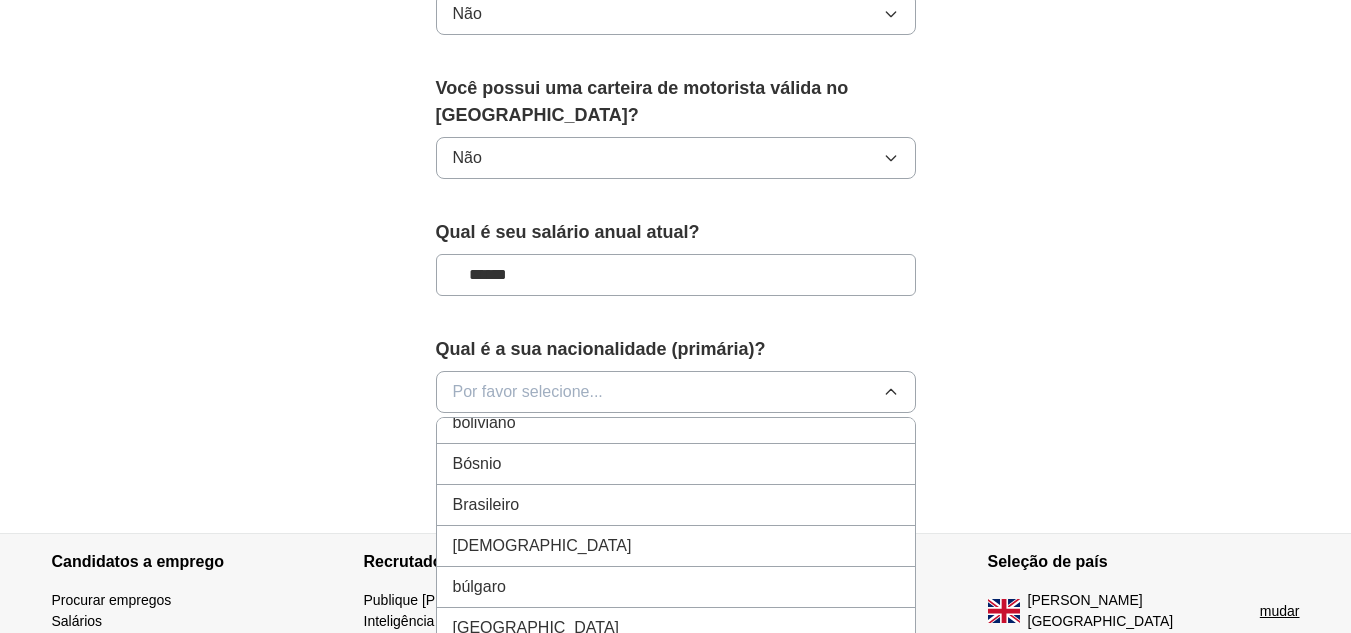 scroll, scrollTop: 1000, scrollLeft: 0, axis: vertical 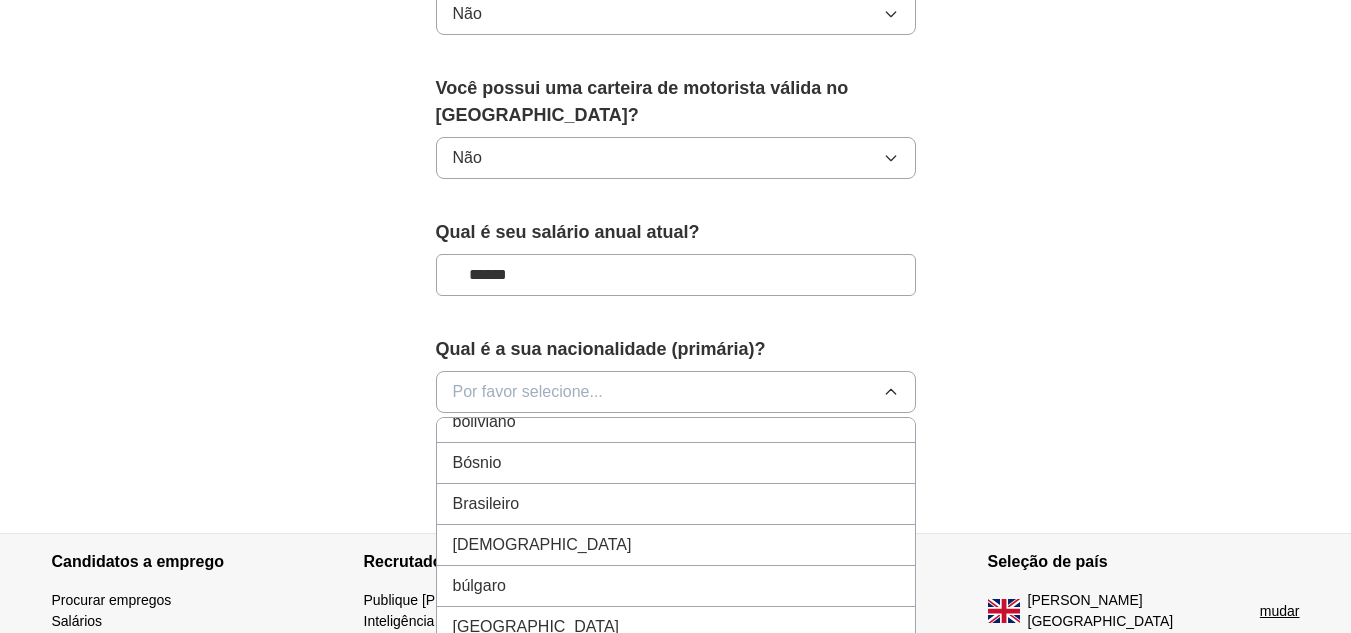 click on "Brasileiro" at bounding box center (486, 503) 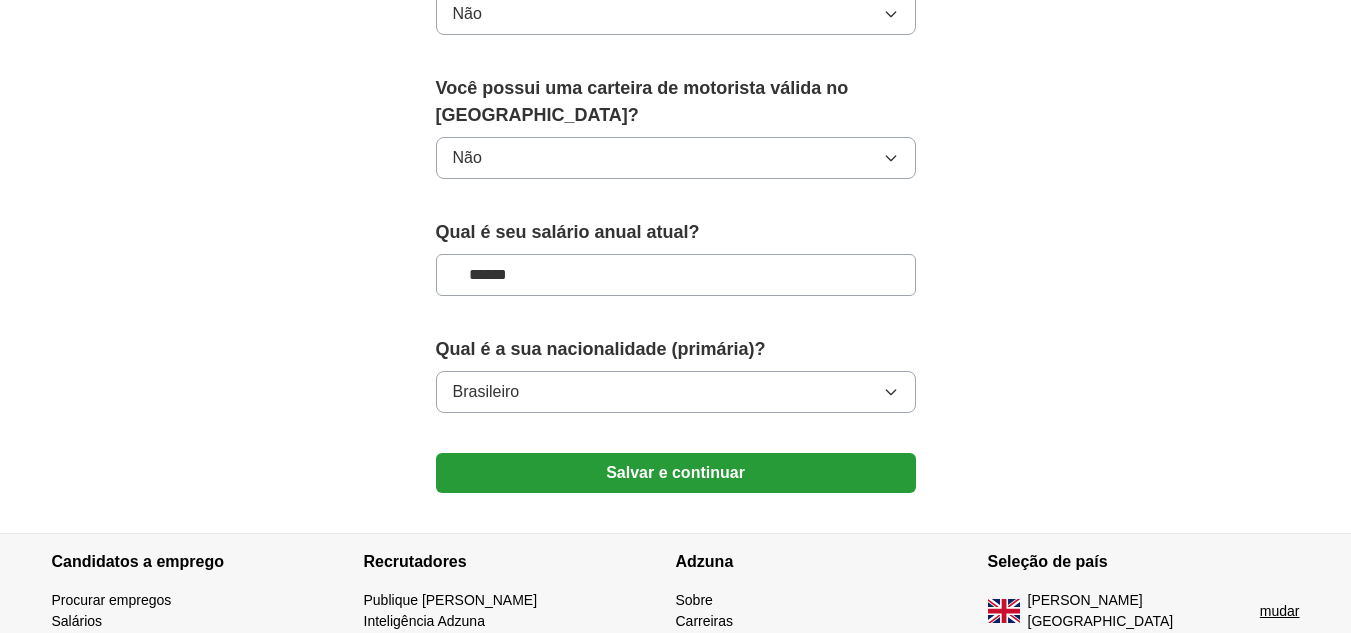 click on "Salvar e continuar" at bounding box center (675, 472) 